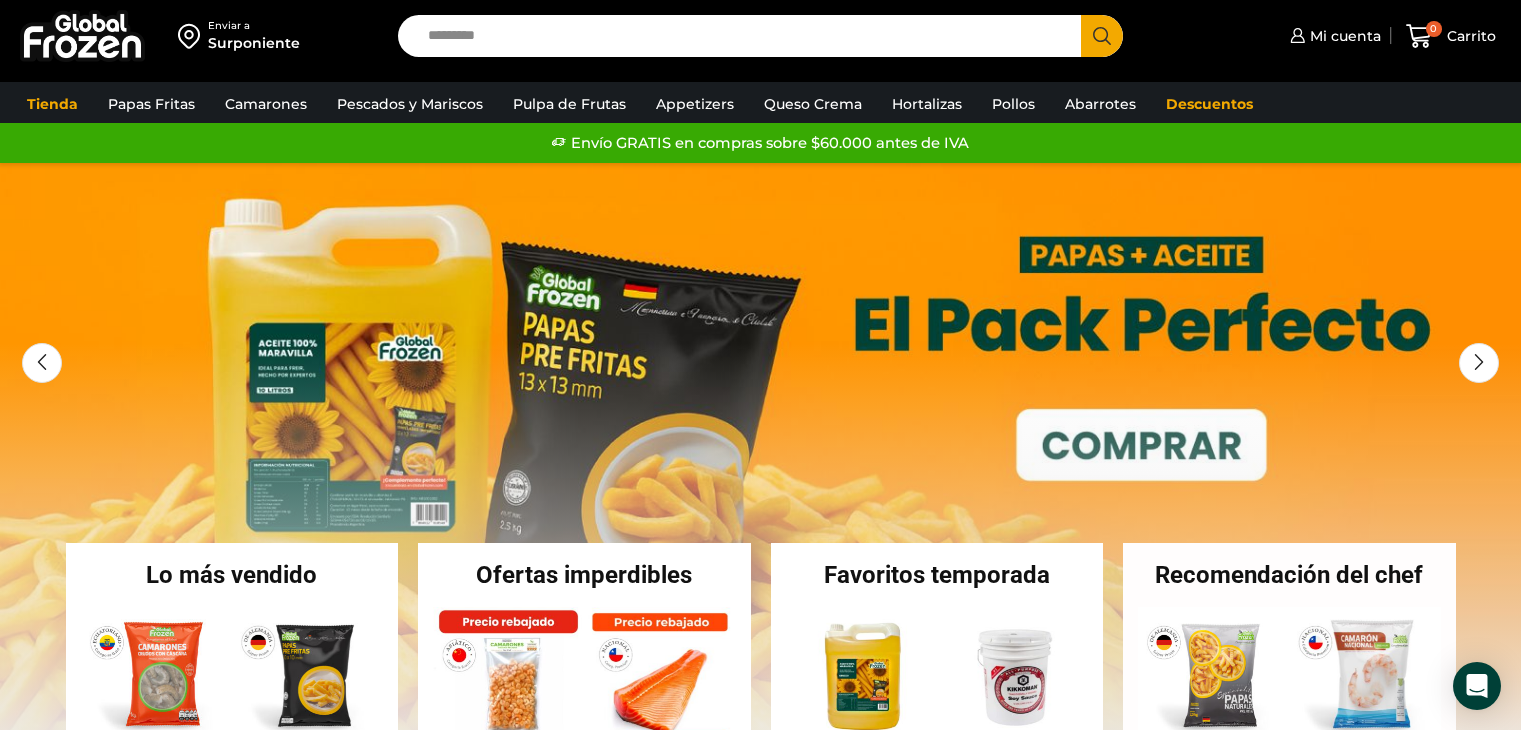 scroll, scrollTop: 0, scrollLeft: 0, axis: both 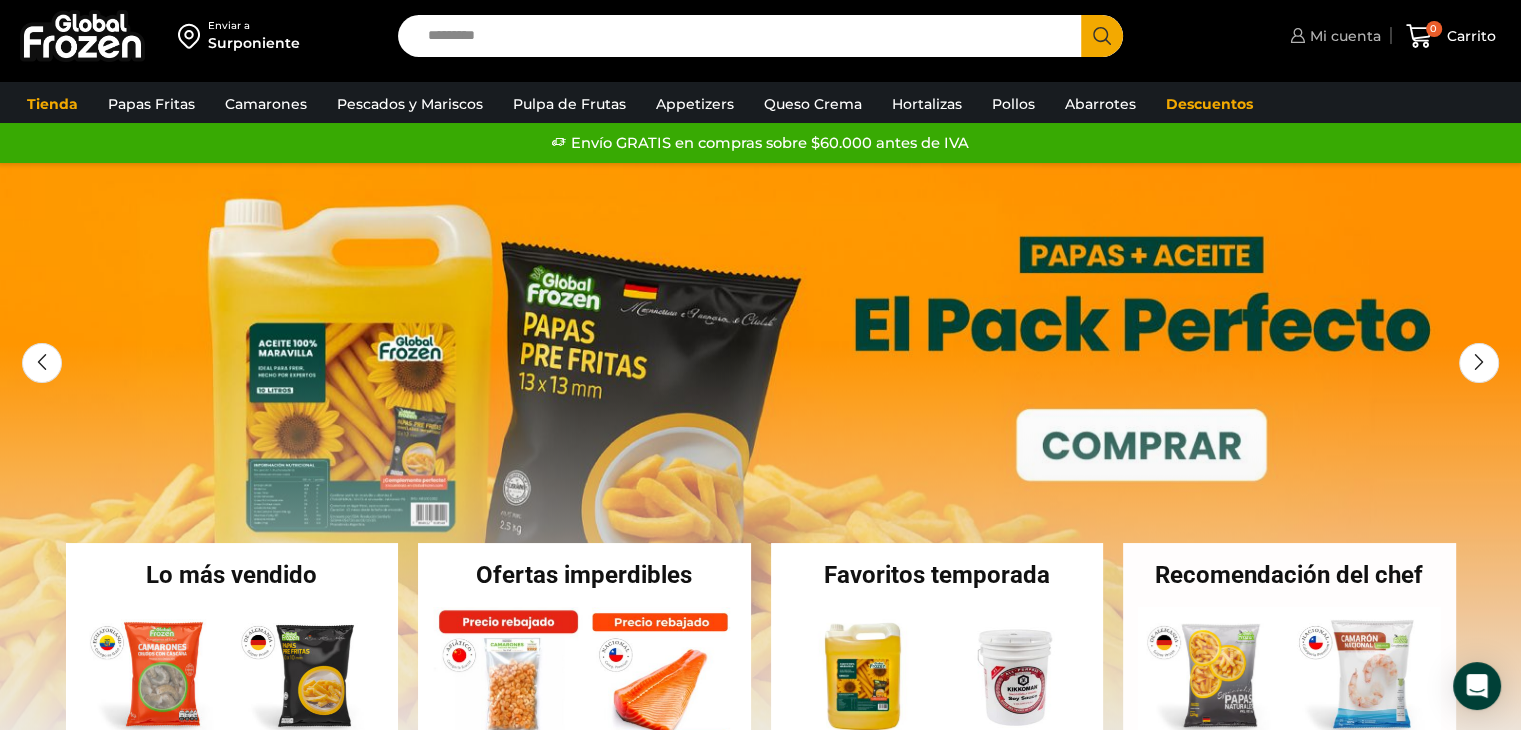 click on "Mi cuenta" at bounding box center (1343, 36) 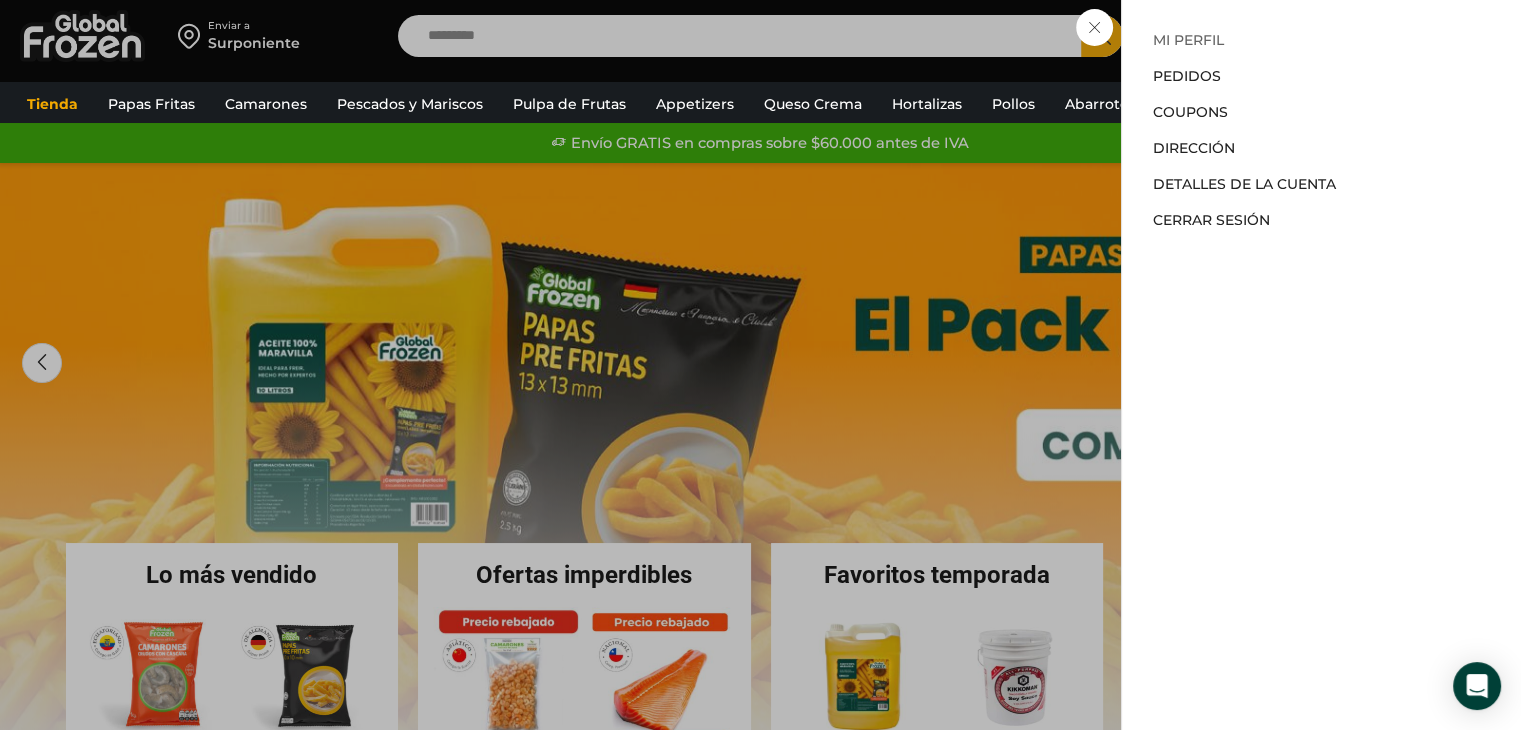 click on "Mi perfil" at bounding box center [1187, 40] 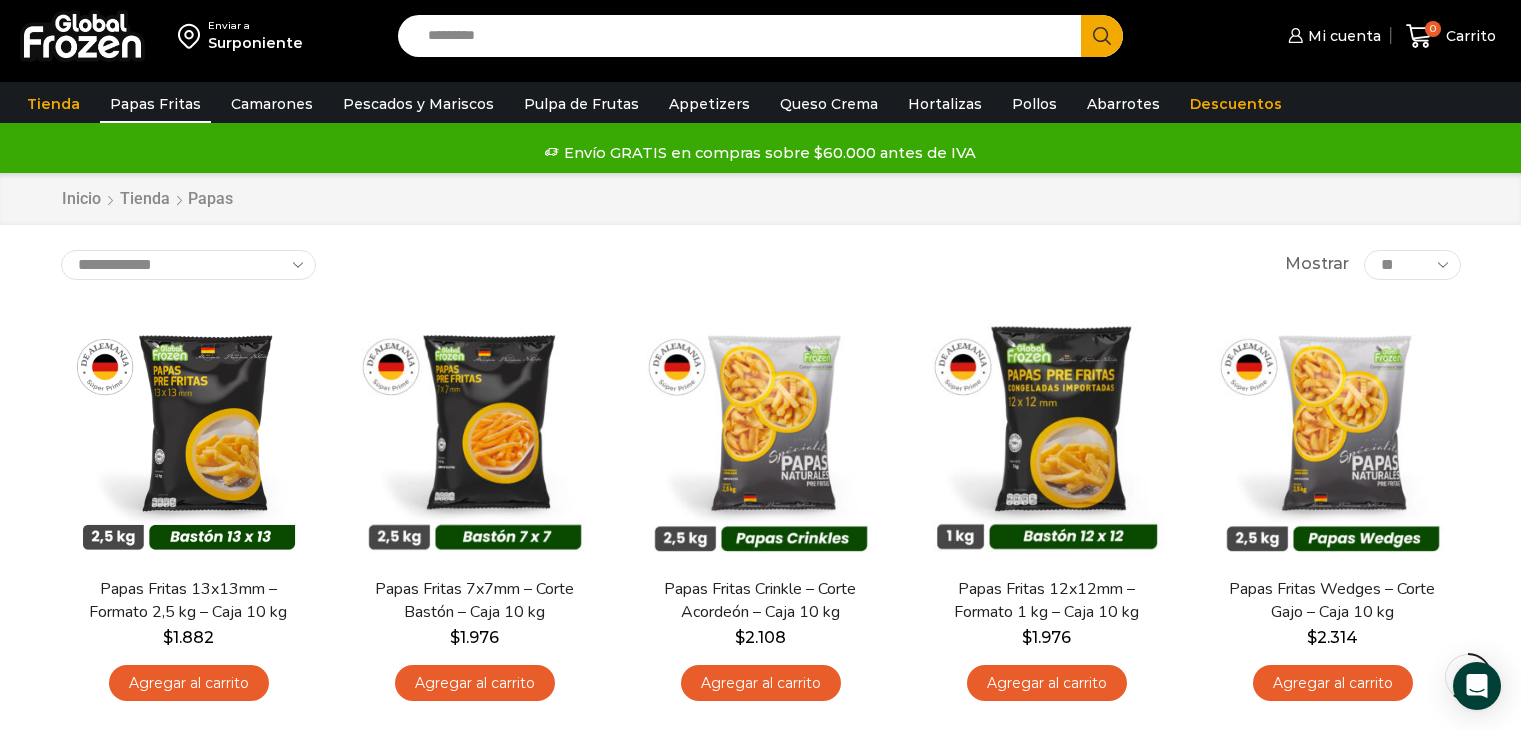 scroll, scrollTop: 879, scrollLeft: 0, axis: vertical 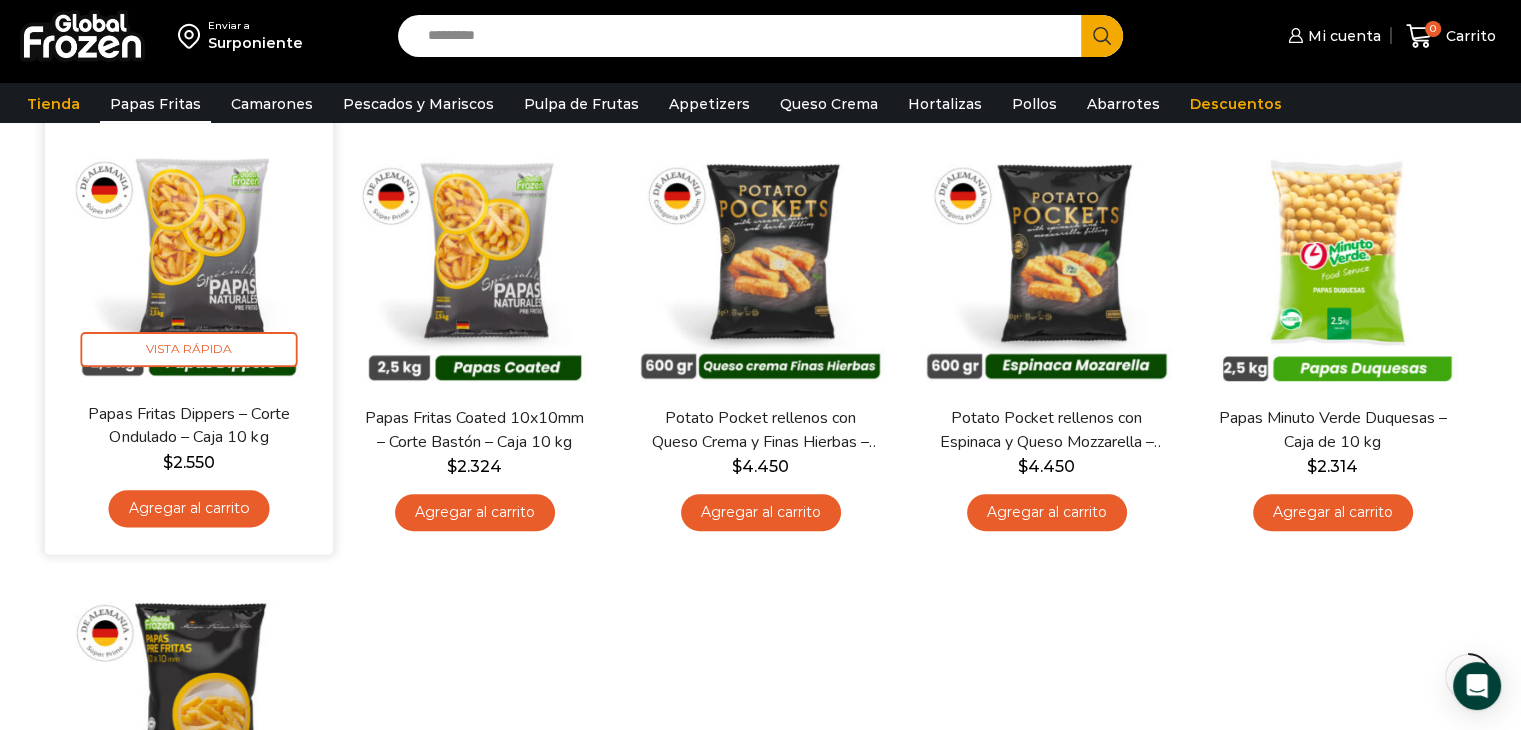 click at bounding box center (189, 259) 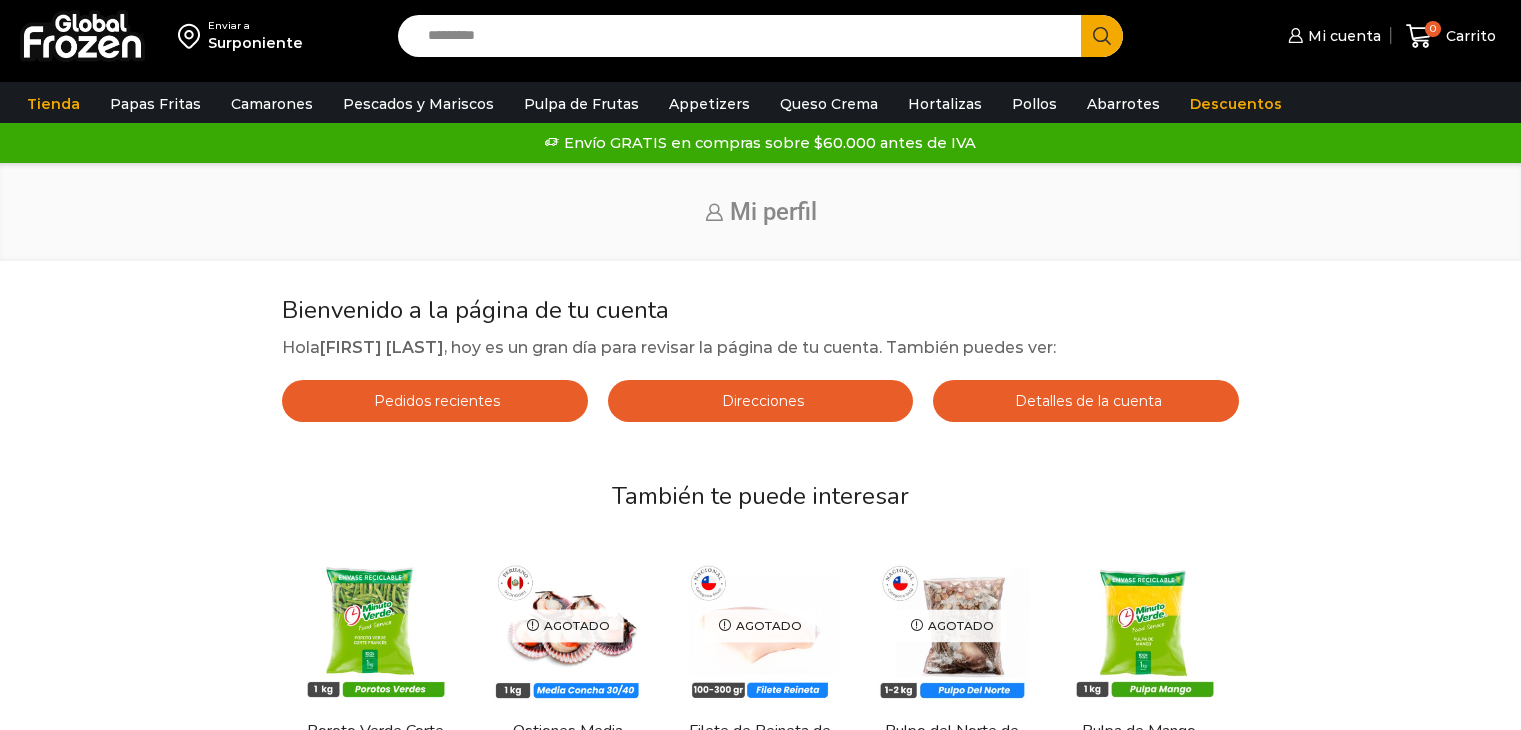 scroll, scrollTop: 0, scrollLeft: 0, axis: both 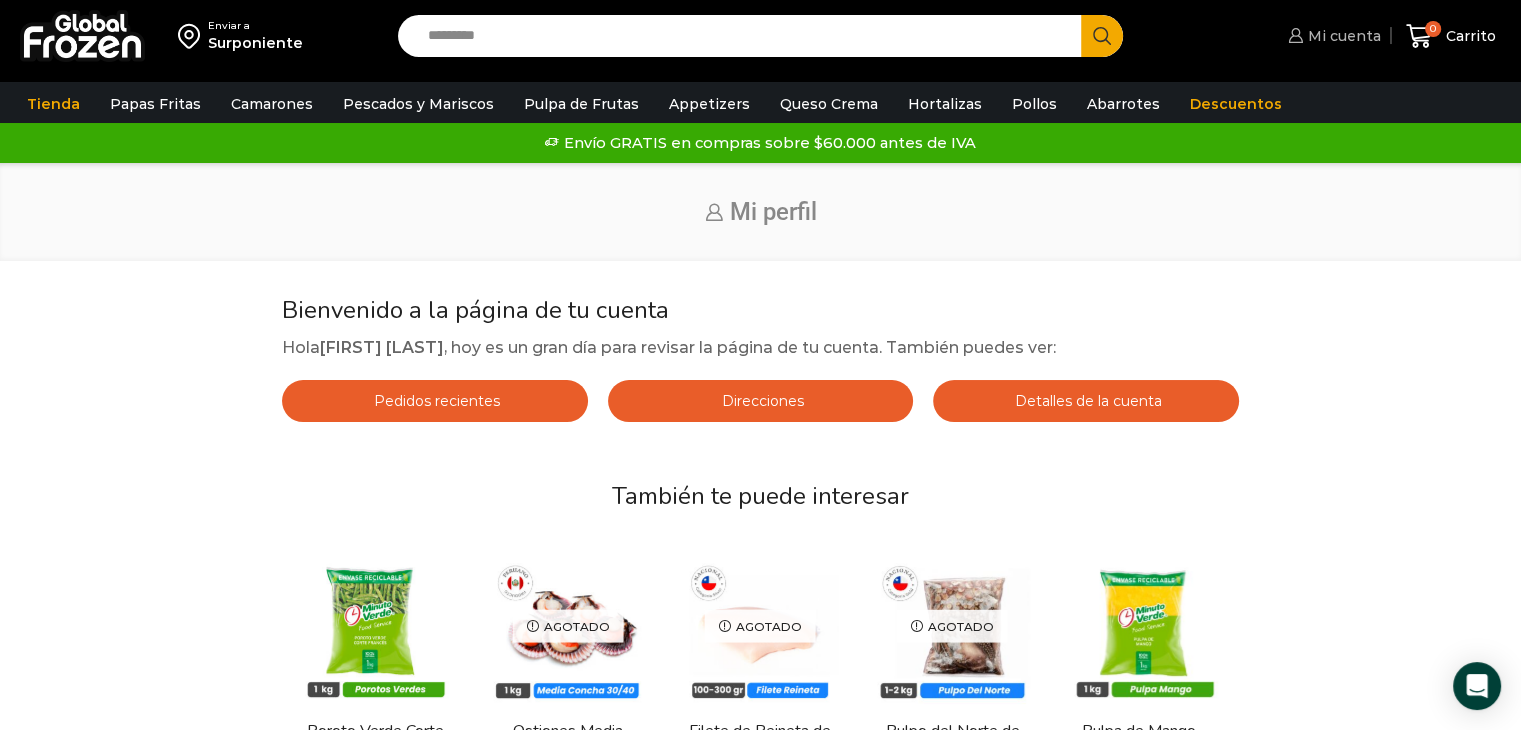 click on "Mi cuenta" at bounding box center (1342, 36) 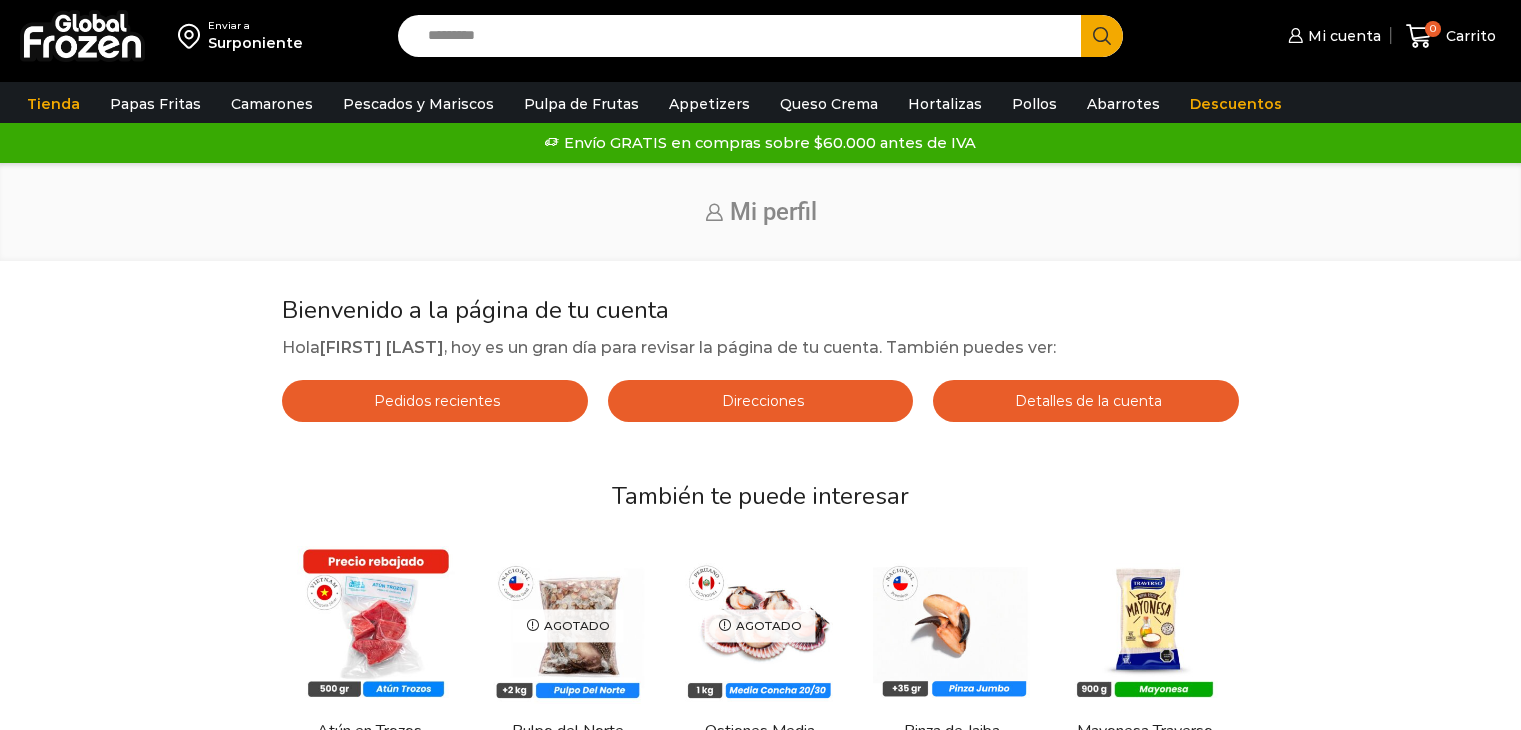 scroll, scrollTop: 0, scrollLeft: 0, axis: both 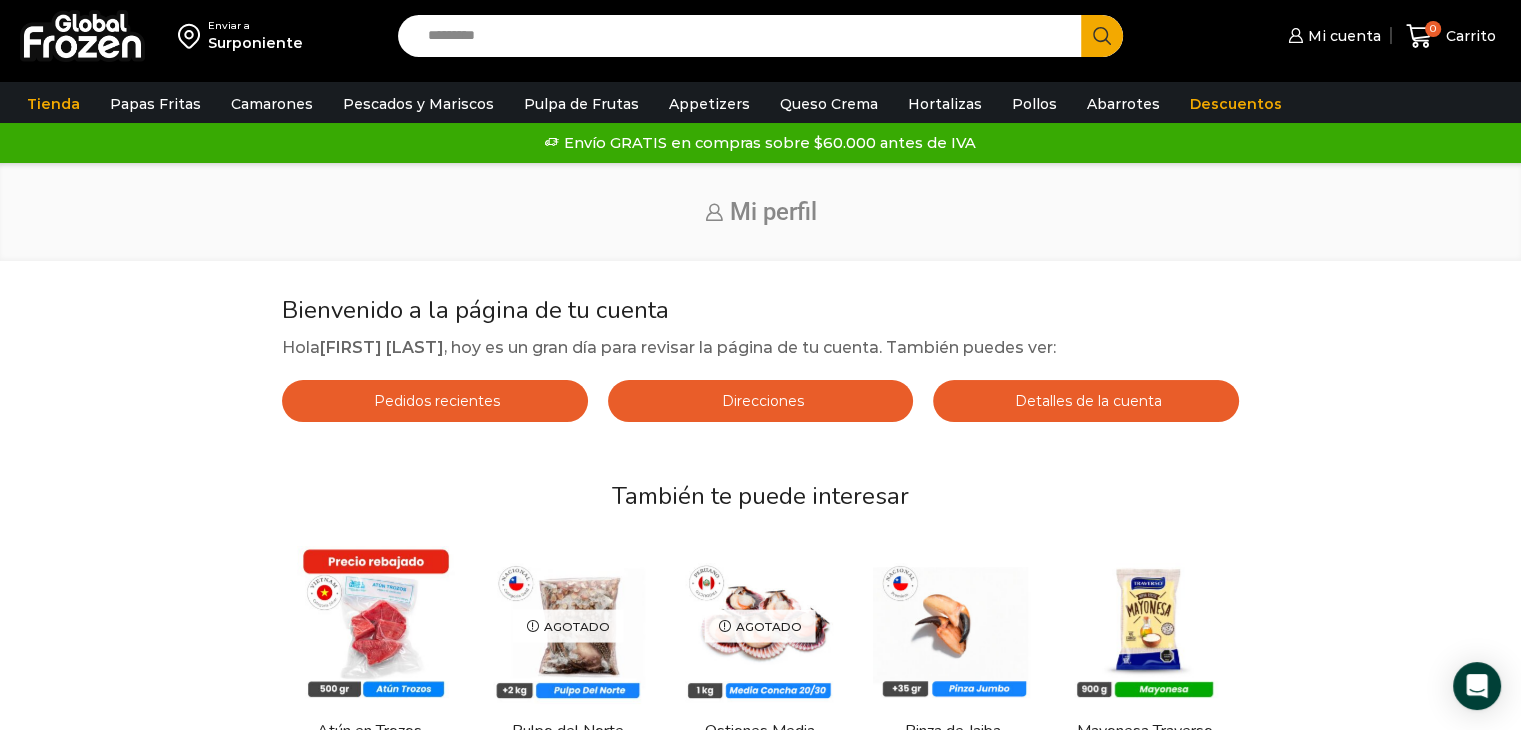 click on "Pedidos recientes" at bounding box center (434, 401) 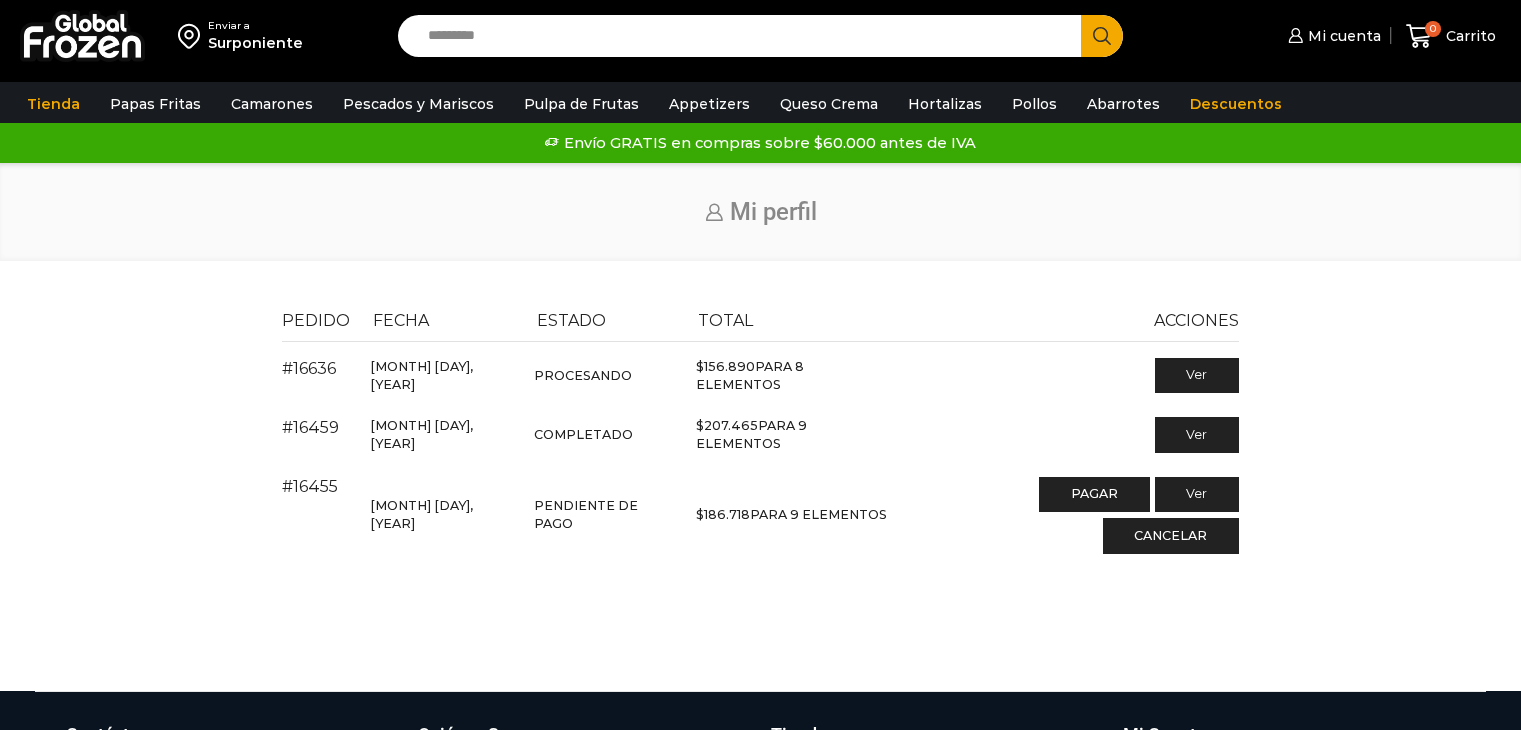 scroll, scrollTop: 0, scrollLeft: 0, axis: both 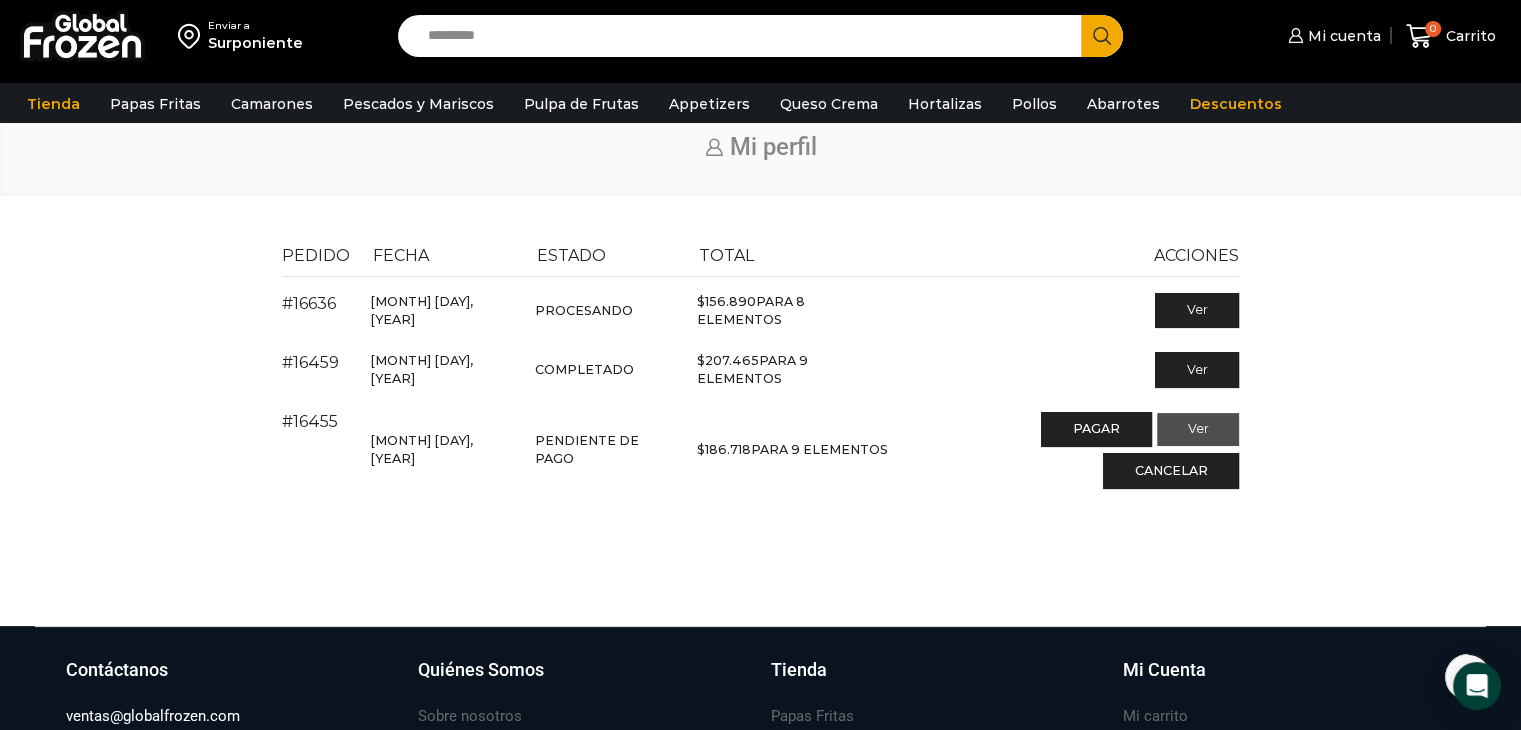 click on "Ver" at bounding box center (1198, 430) 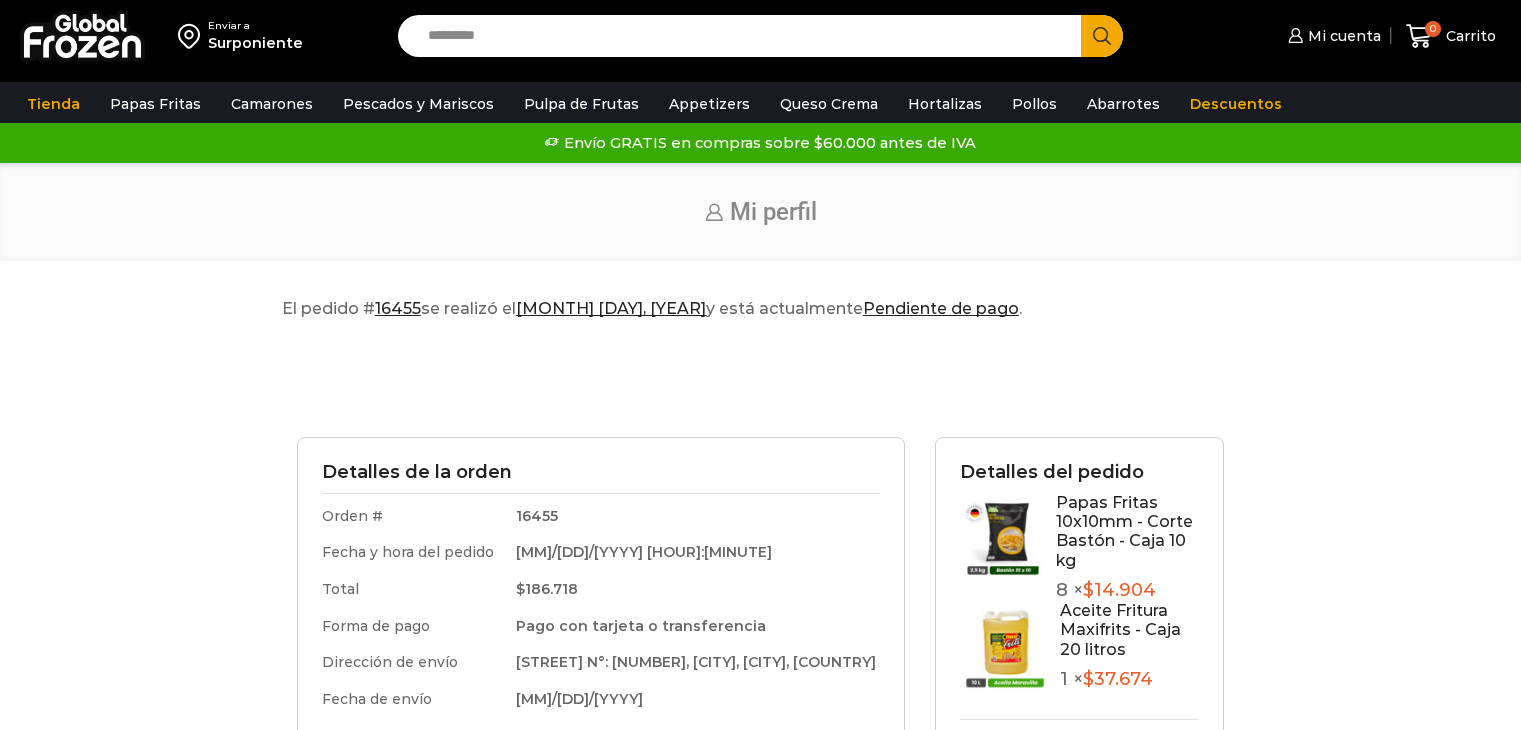 scroll, scrollTop: 0, scrollLeft: 0, axis: both 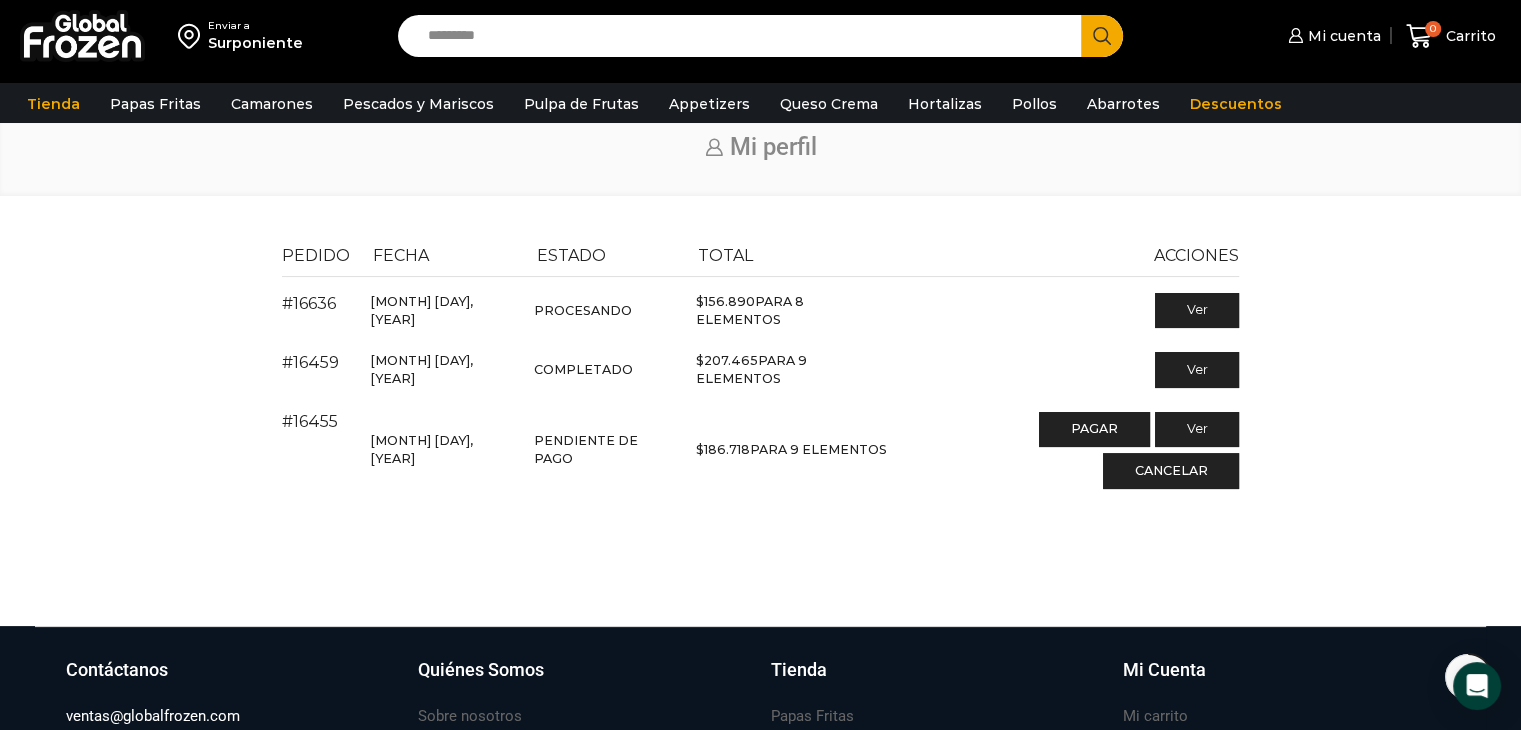 click on "Pedido
Fecha
Estado
Total
Acciones
#16636
[MONTH] [DAY], [YEAR]
Procesando
$ 156.890  para 8 elementos
Ver
#16459
[MONTH] [DAY], [YEAR]
Completado
$ 207.465" at bounding box center (760, 383) 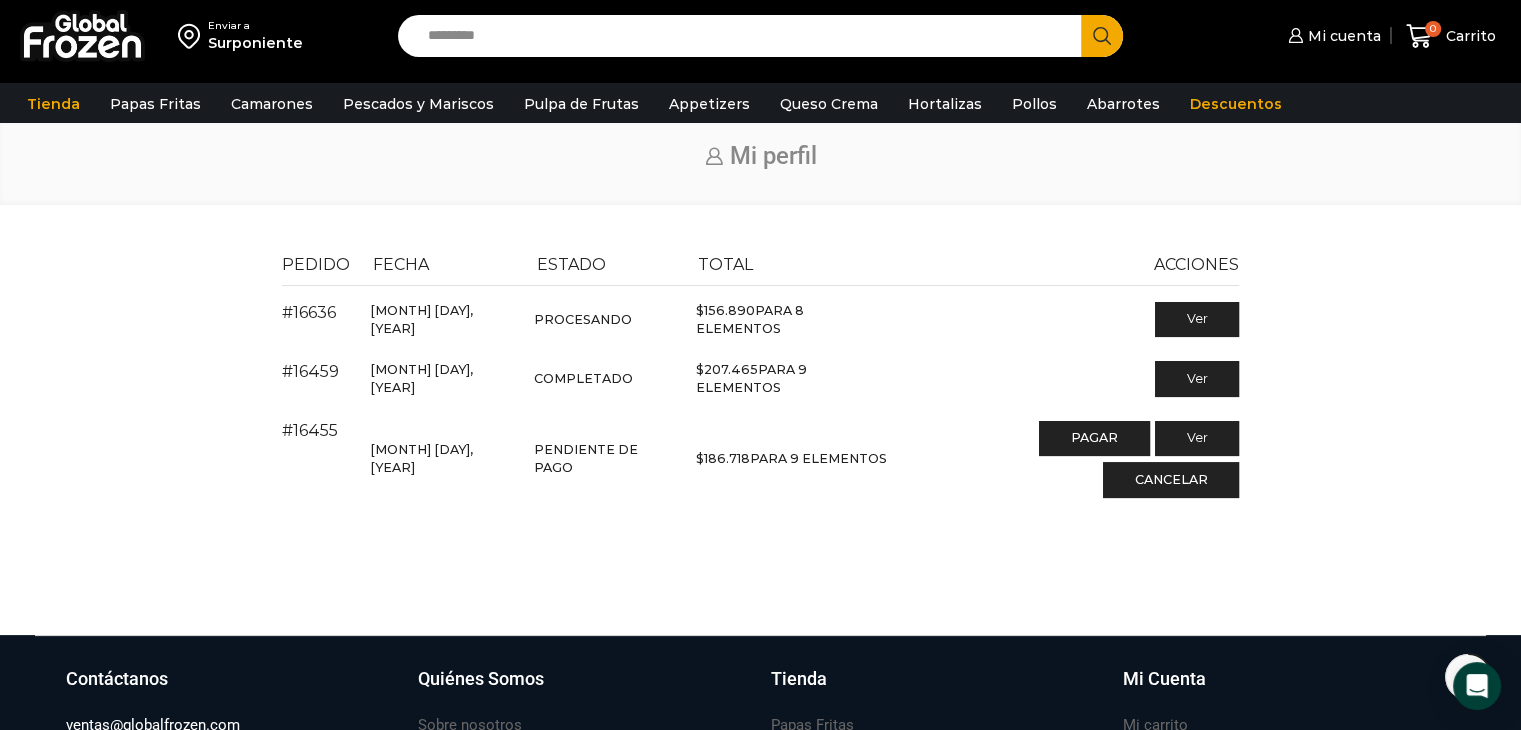 scroll, scrollTop: 100, scrollLeft: 0, axis: vertical 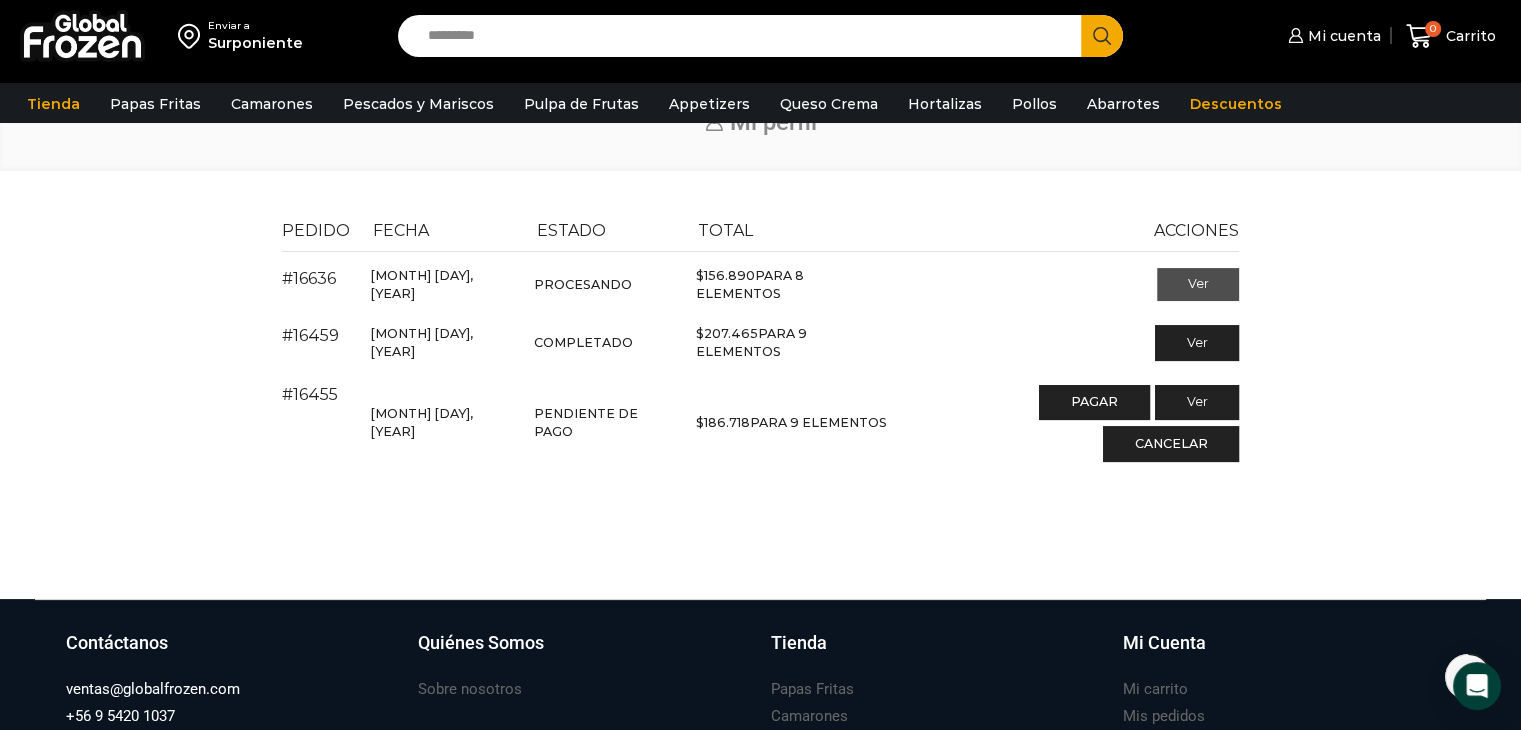 click on "Ver" at bounding box center (1198, 285) 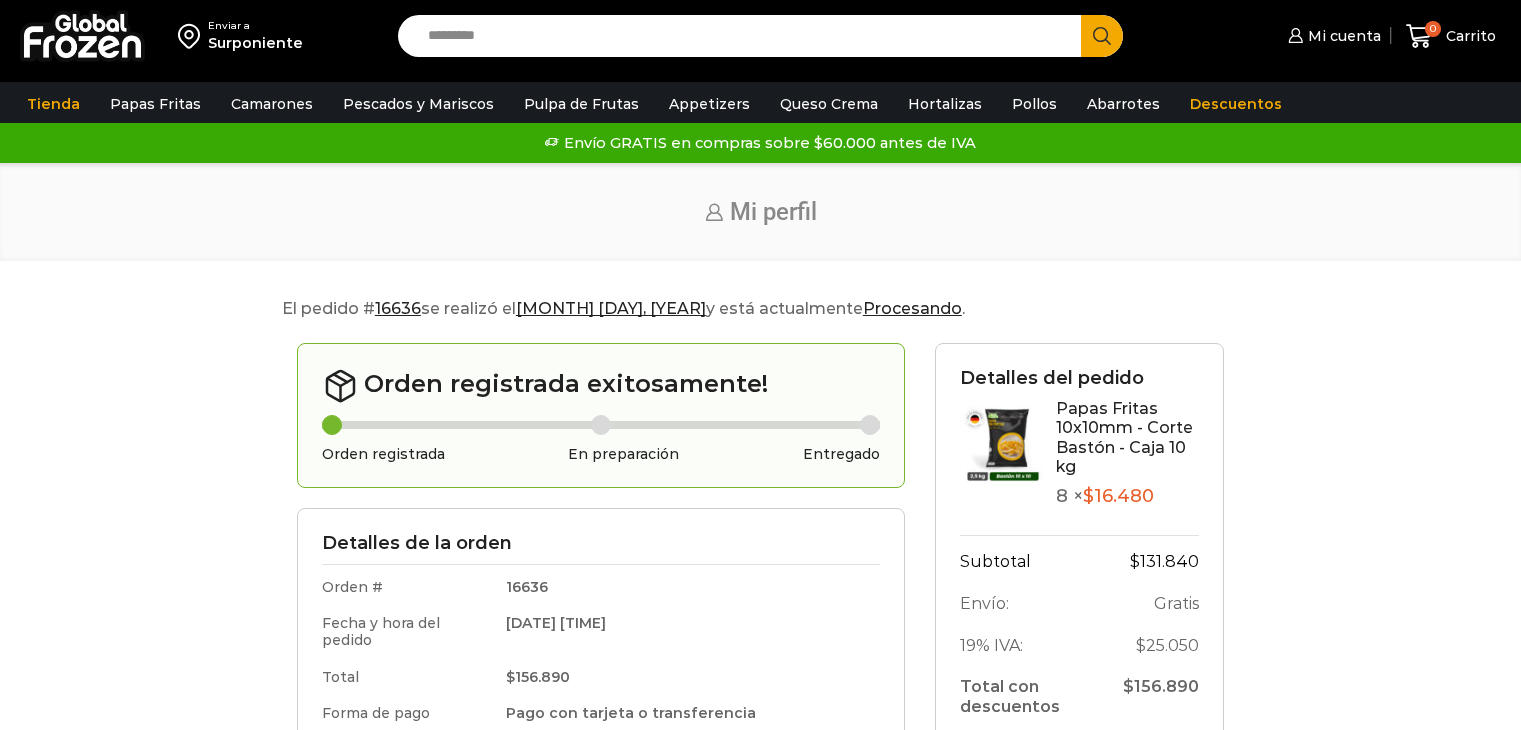 scroll, scrollTop: 0, scrollLeft: 0, axis: both 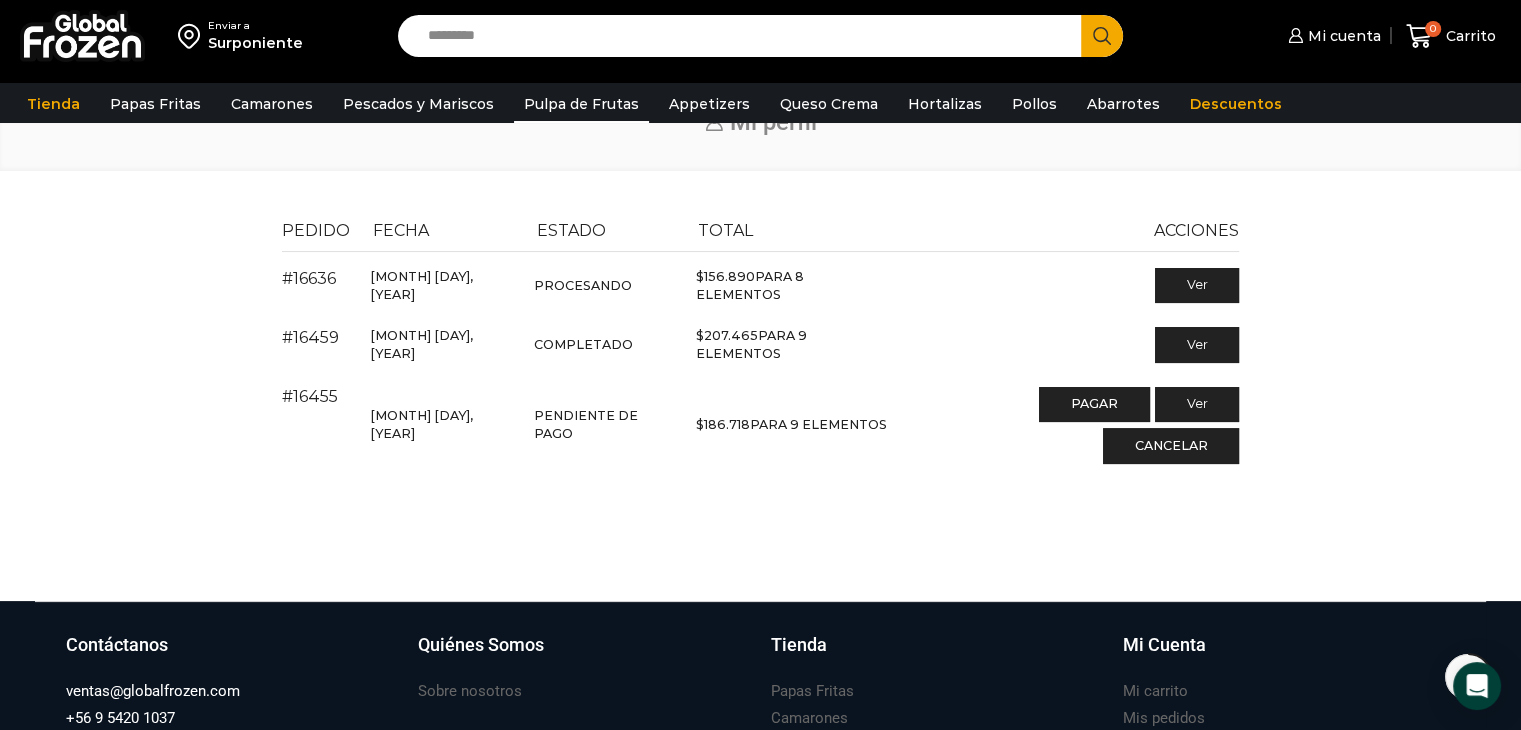click on "Pulpa de Frutas" 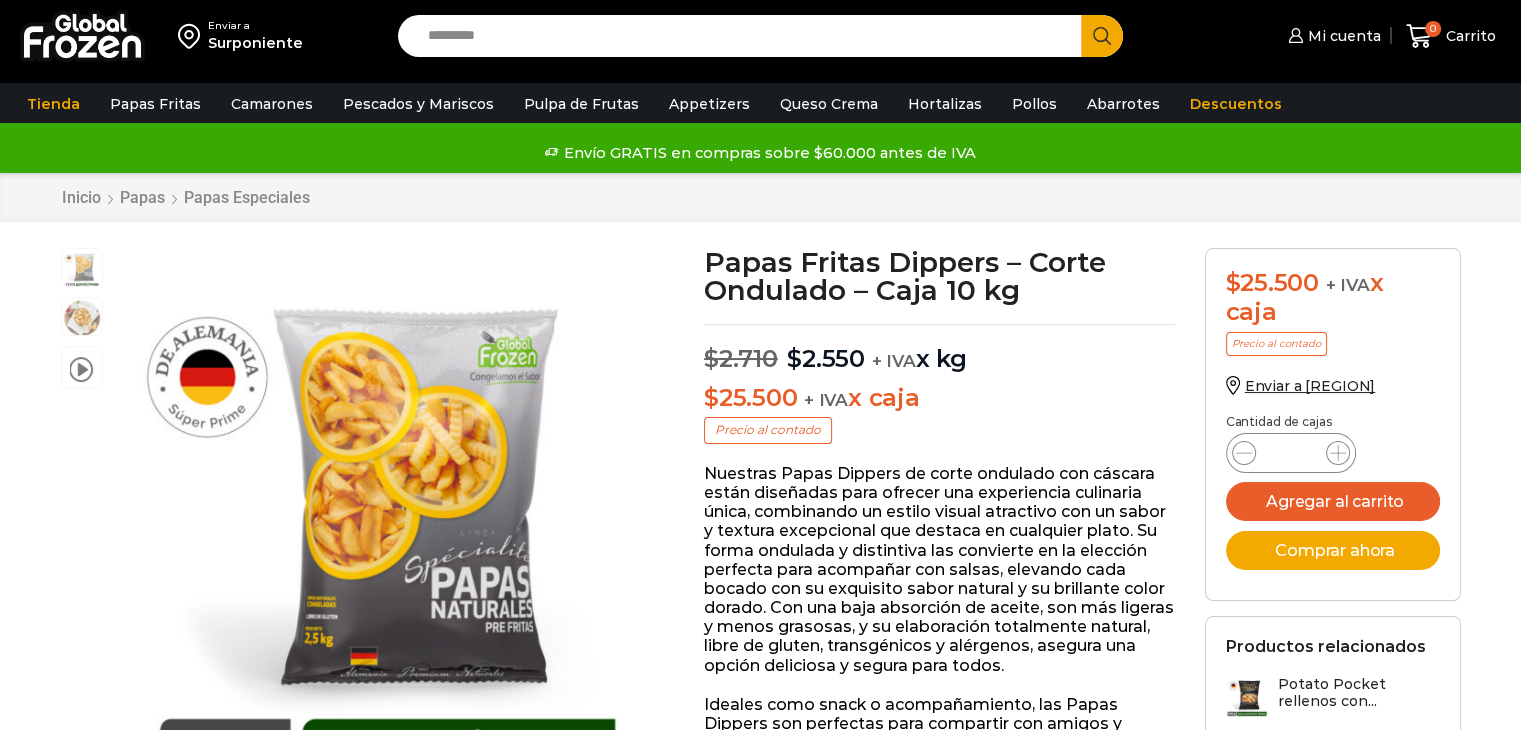 scroll, scrollTop: 0, scrollLeft: 0, axis: both 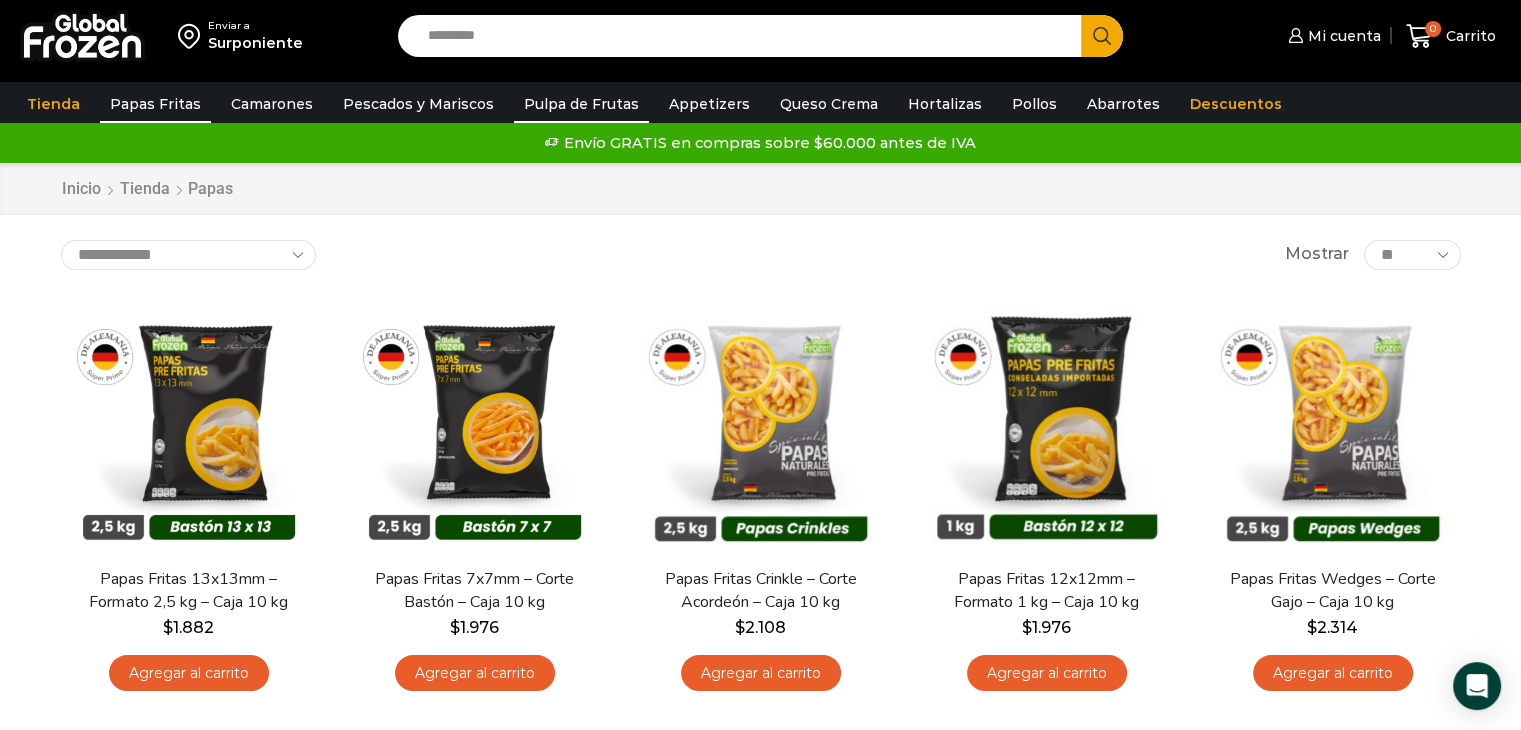 click on "Pulpa de Frutas" at bounding box center (581, 104) 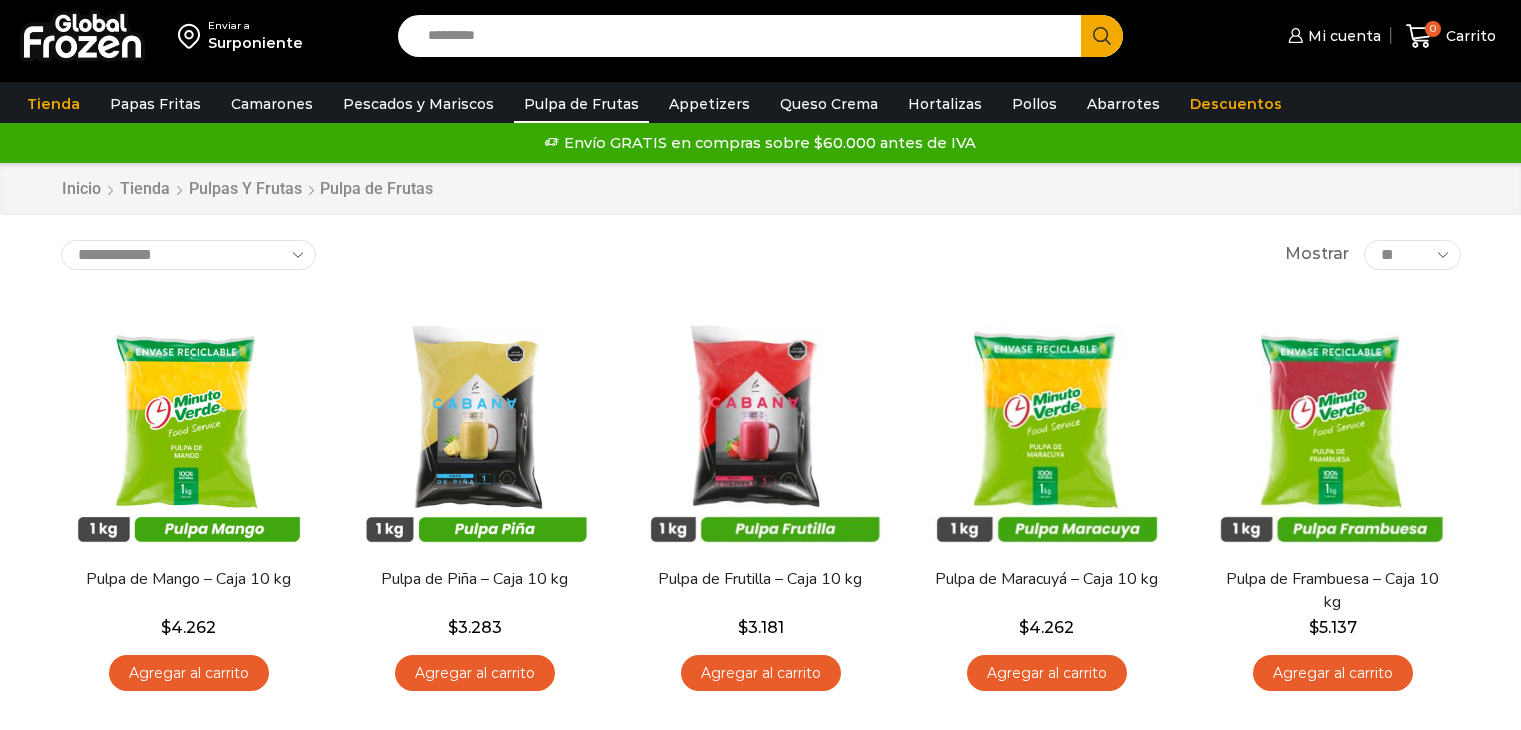 scroll, scrollTop: 0, scrollLeft: 0, axis: both 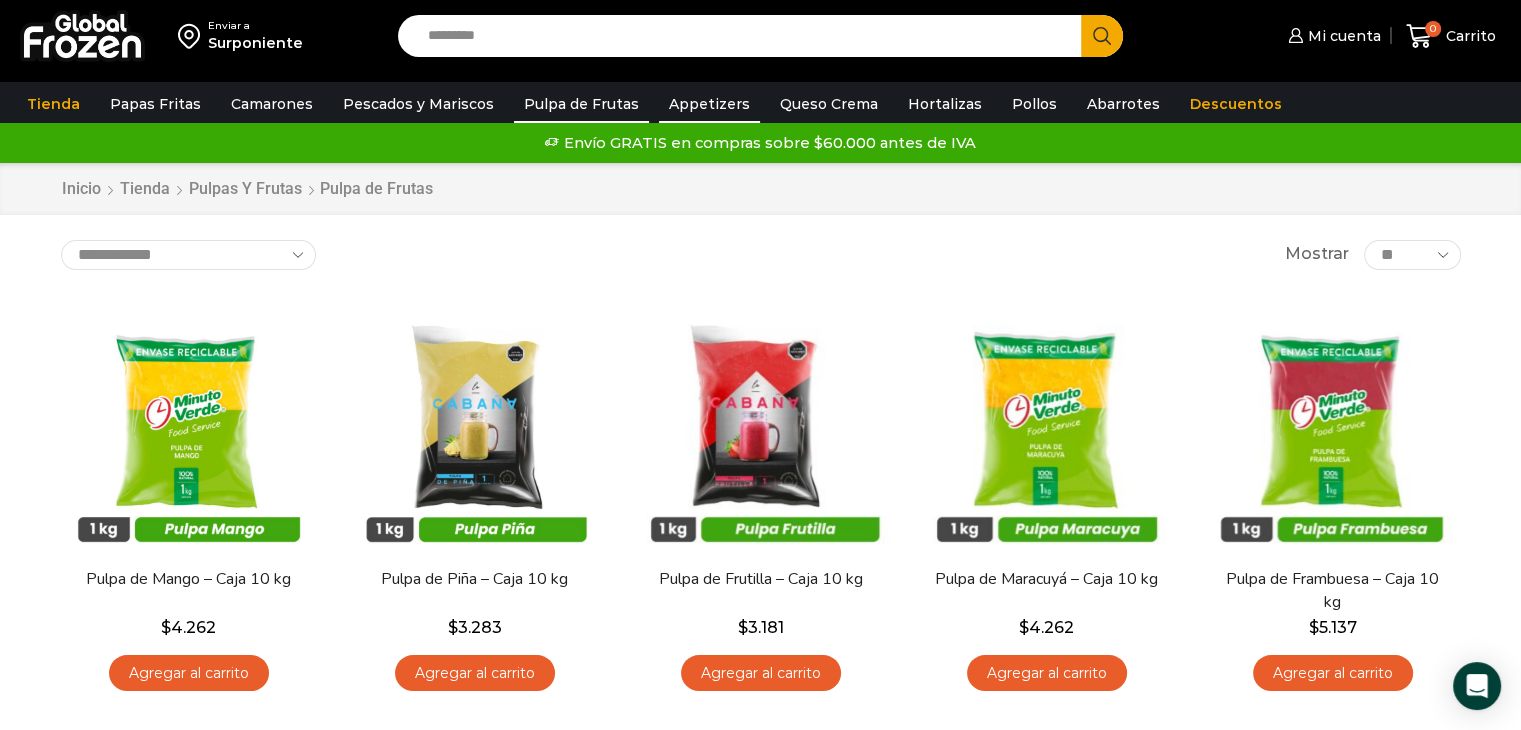 click on "Appetizers" at bounding box center (709, 104) 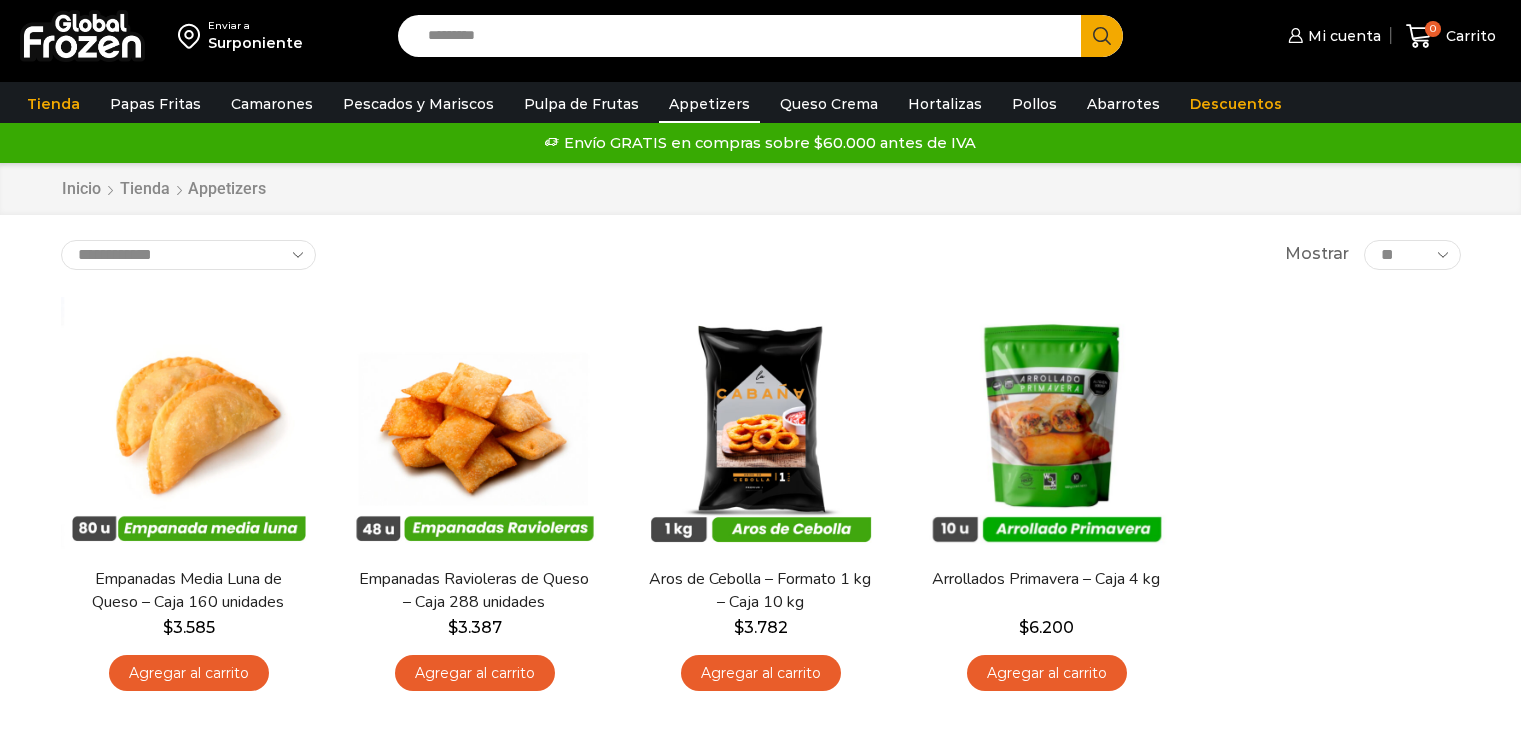 scroll, scrollTop: 0, scrollLeft: 0, axis: both 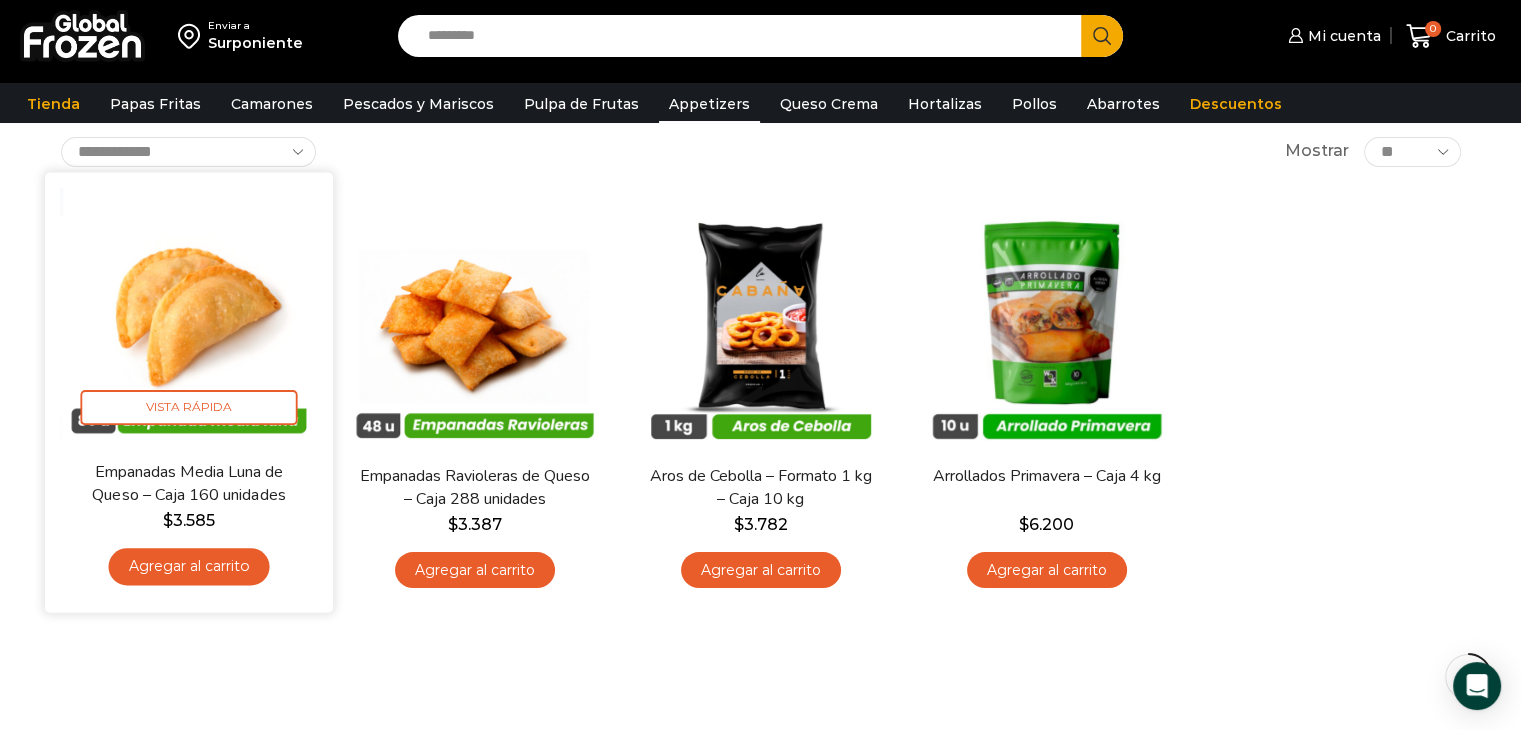 click at bounding box center [189, 316] 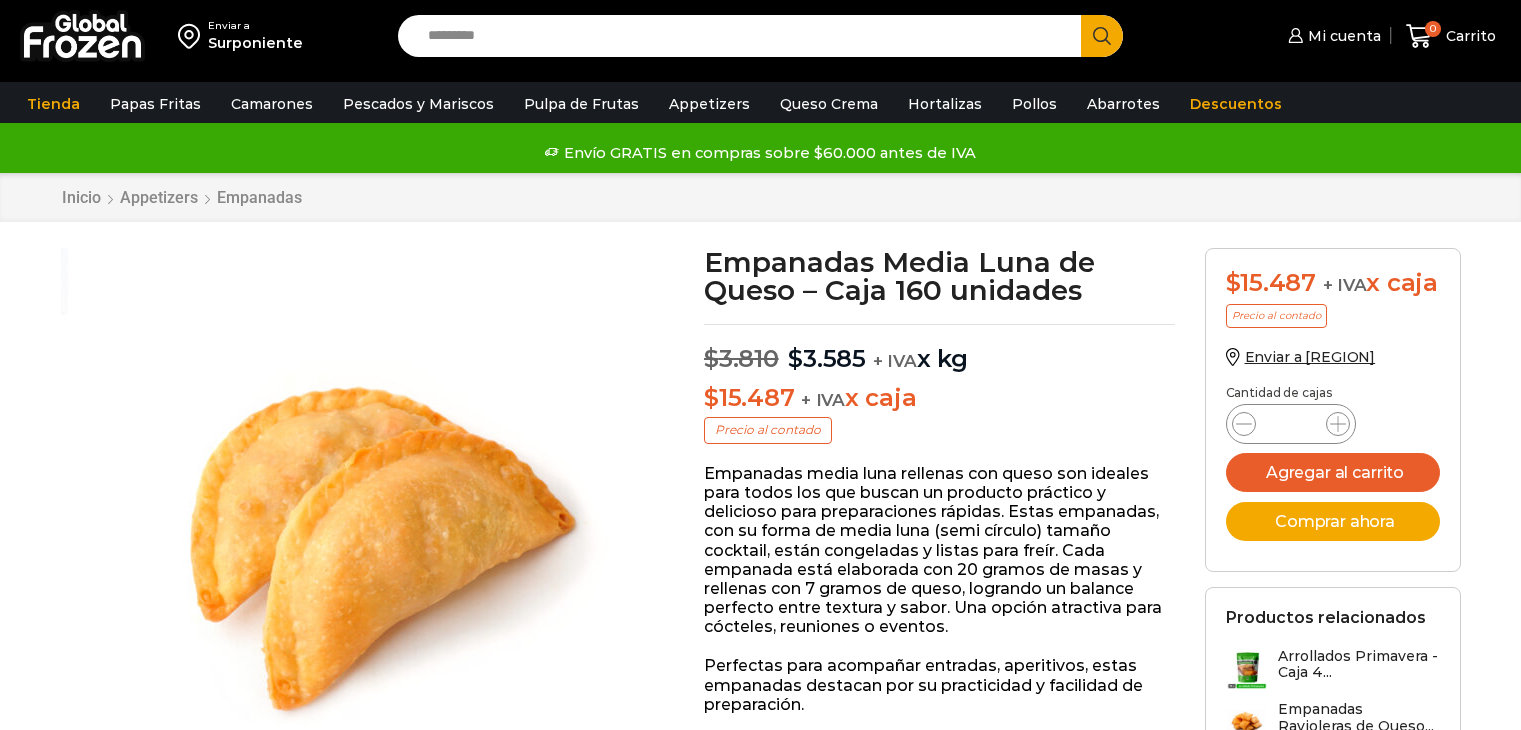 scroll, scrollTop: 0, scrollLeft: 0, axis: both 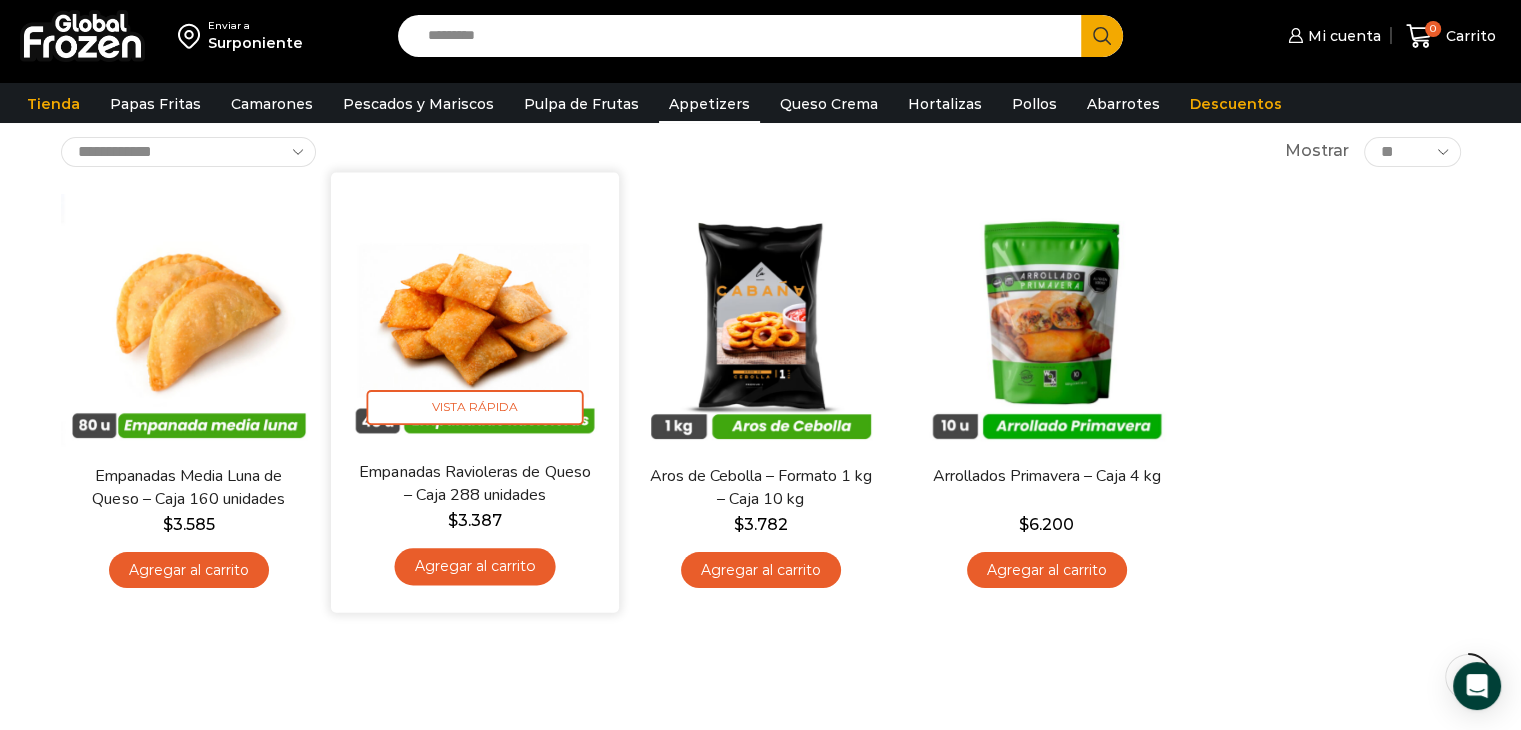 click at bounding box center [475, 316] 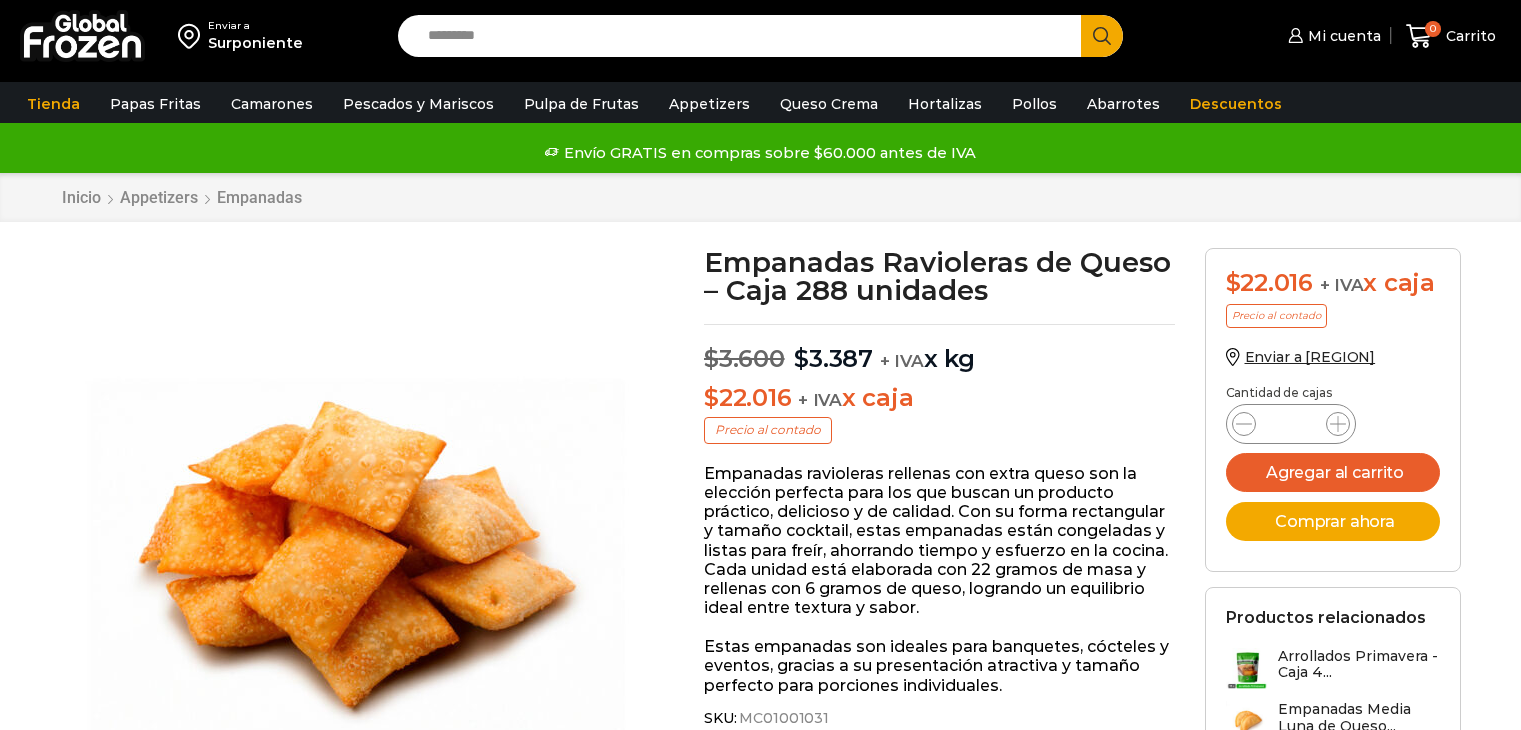 scroll, scrollTop: 0, scrollLeft: 0, axis: both 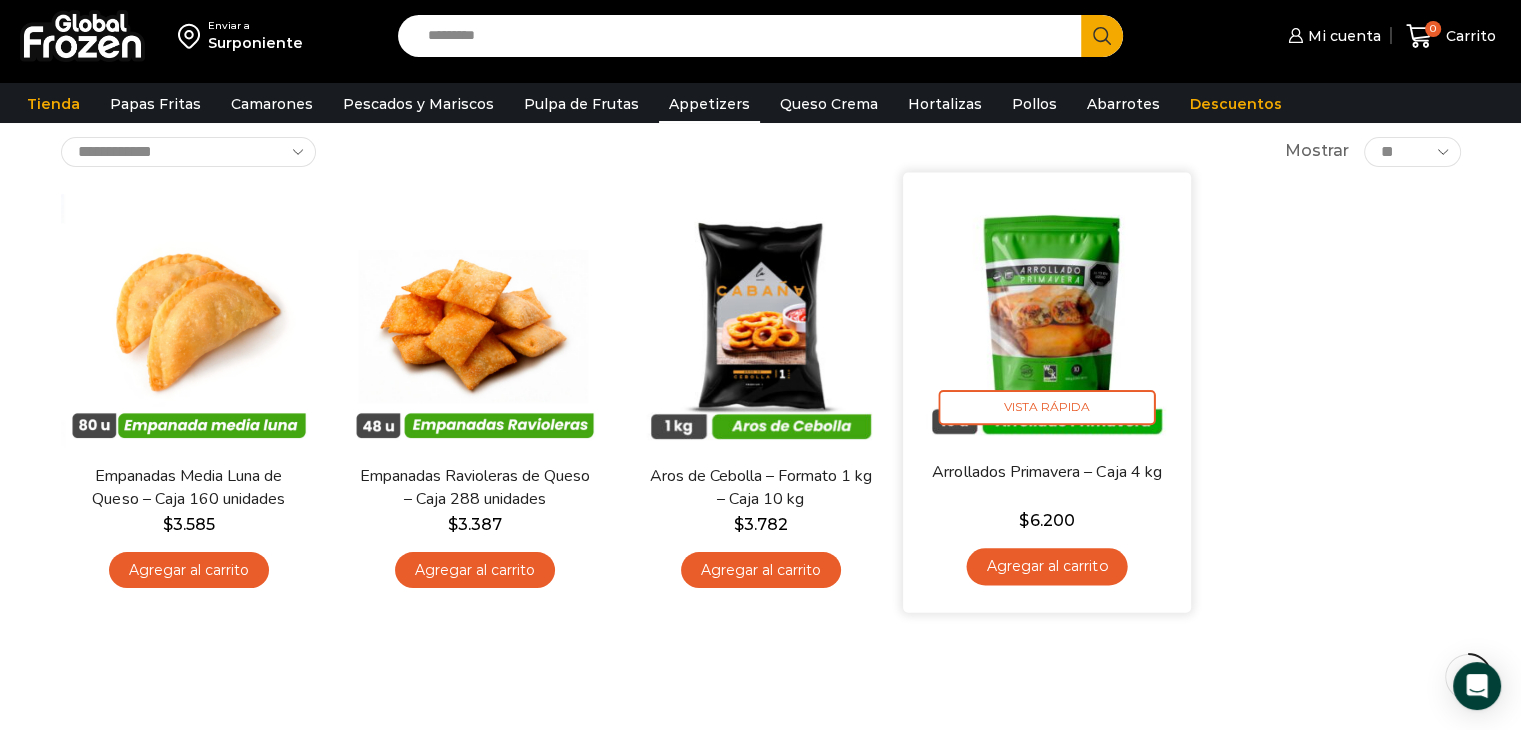 click at bounding box center (1047, 316) 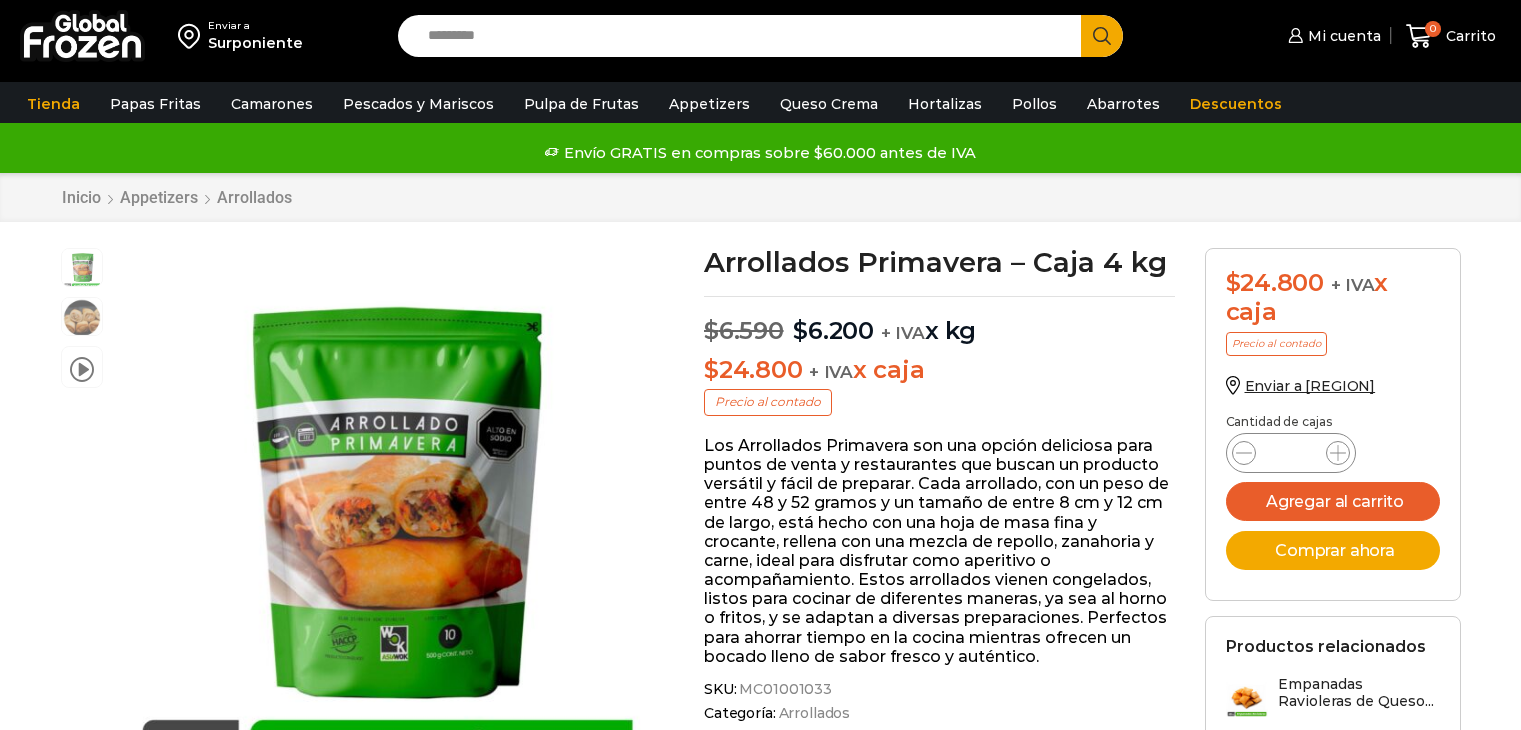 scroll, scrollTop: 0, scrollLeft: 0, axis: both 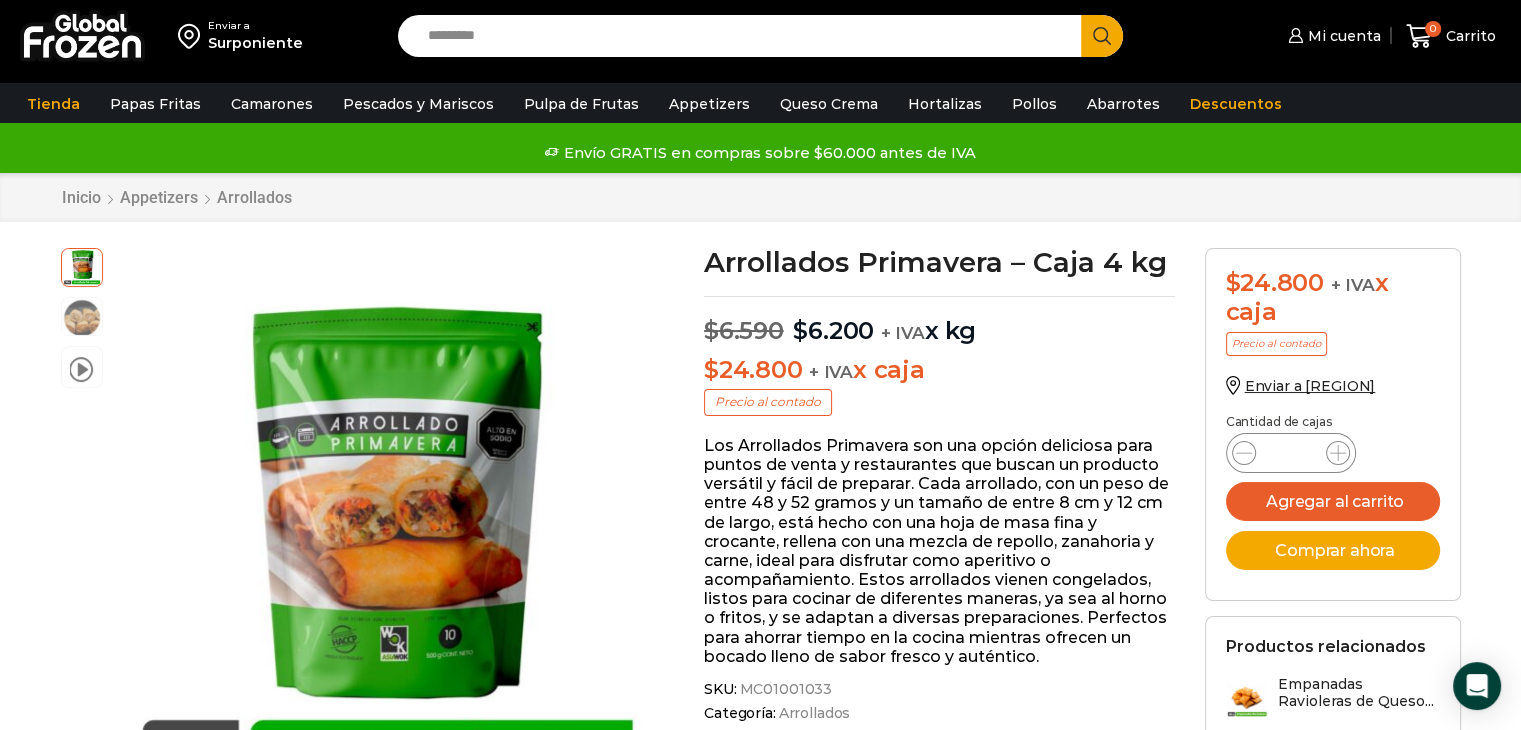 drag, startPoint x: 296, startPoint y: 208, endPoint x: 820, endPoint y: 194, distance: 524.187 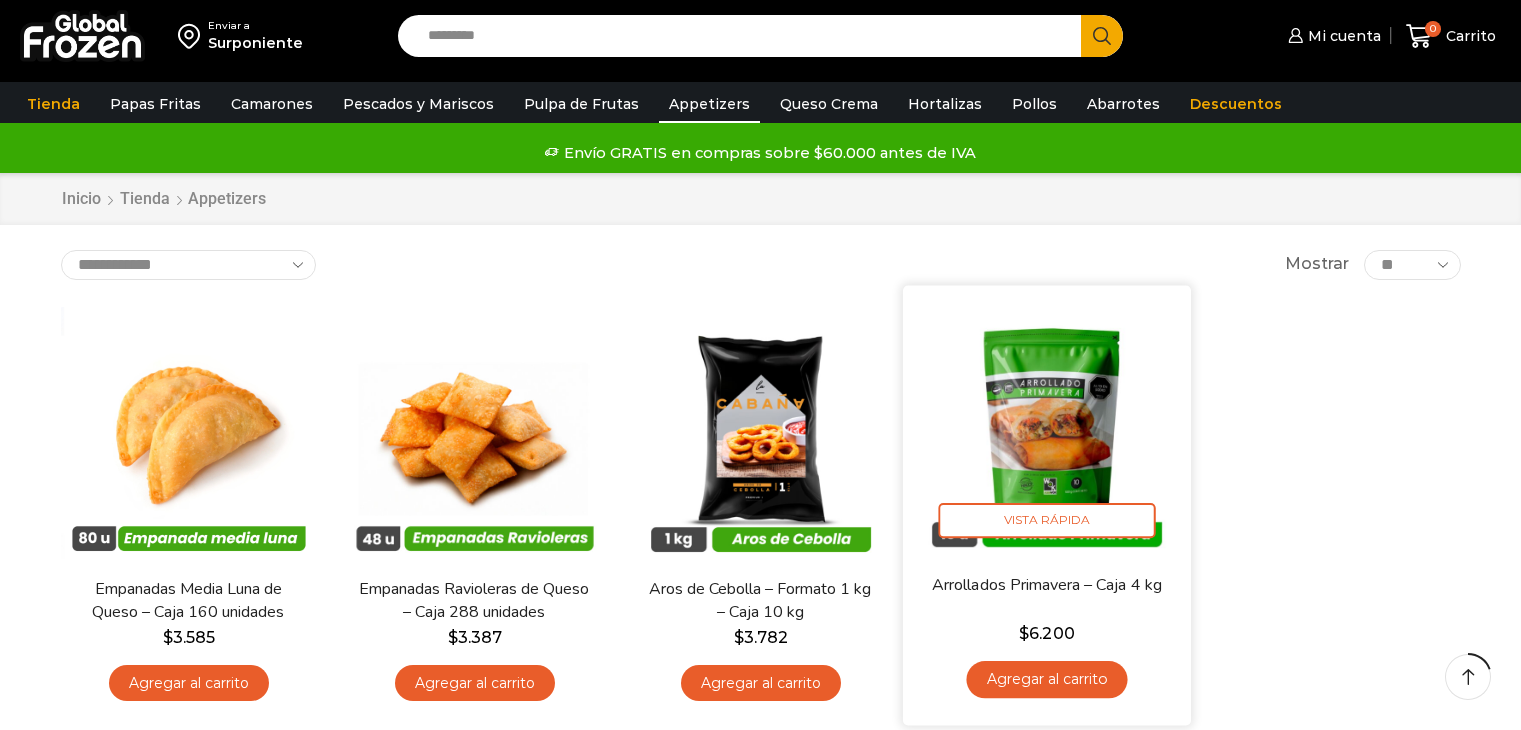 scroll, scrollTop: 113, scrollLeft: 0, axis: vertical 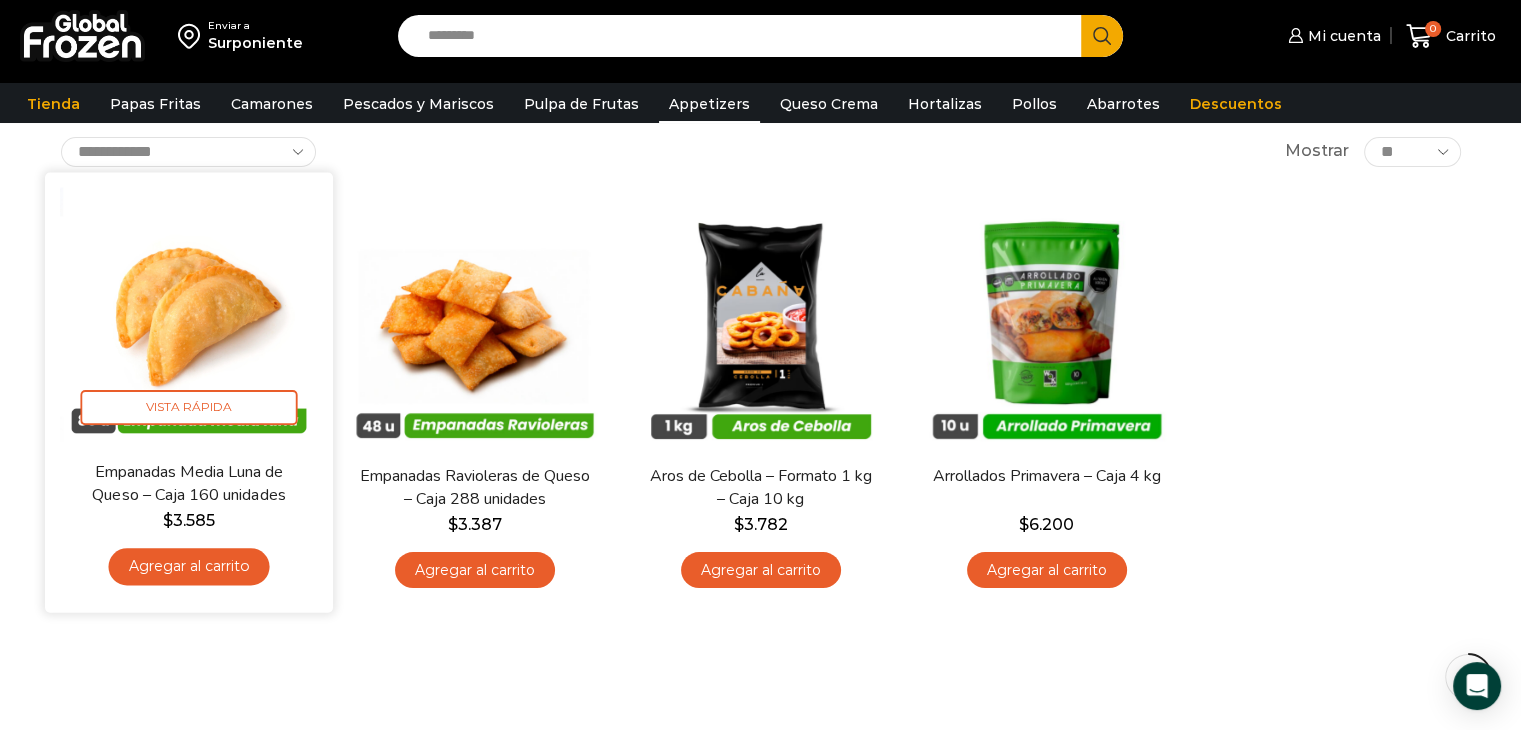 click at bounding box center [189, 316] 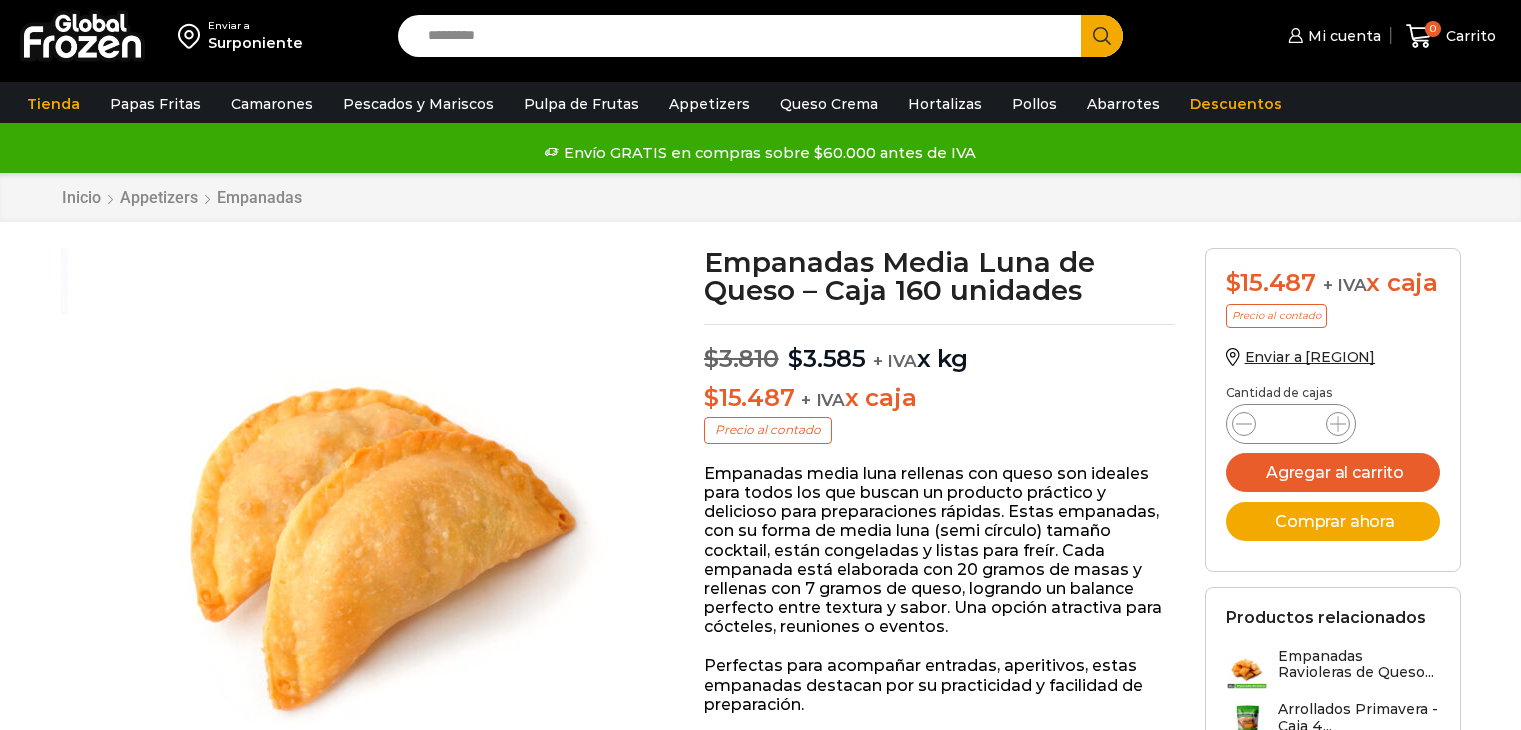 scroll, scrollTop: 0, scrollLeft: 0, axis: both 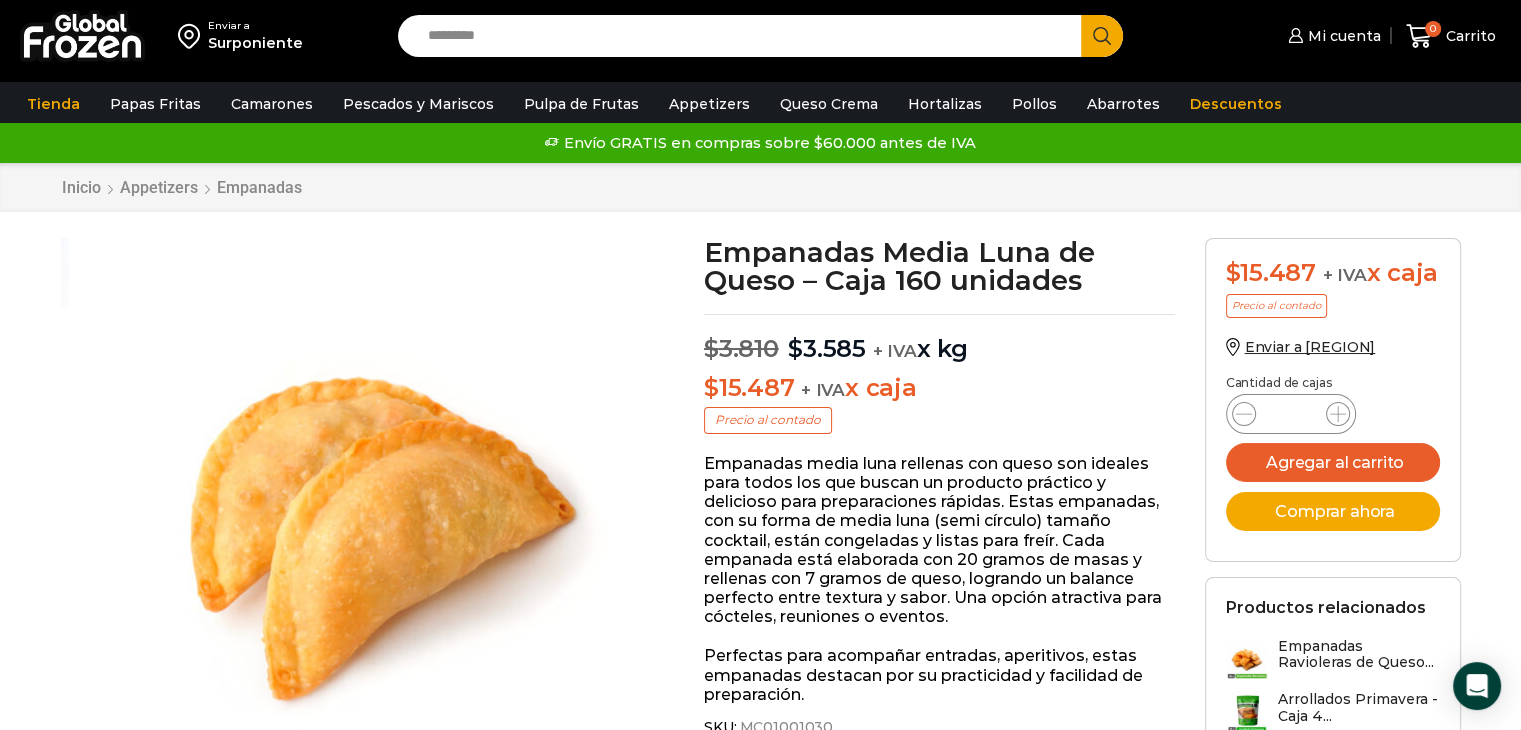 click at bounding box center (361, 538) 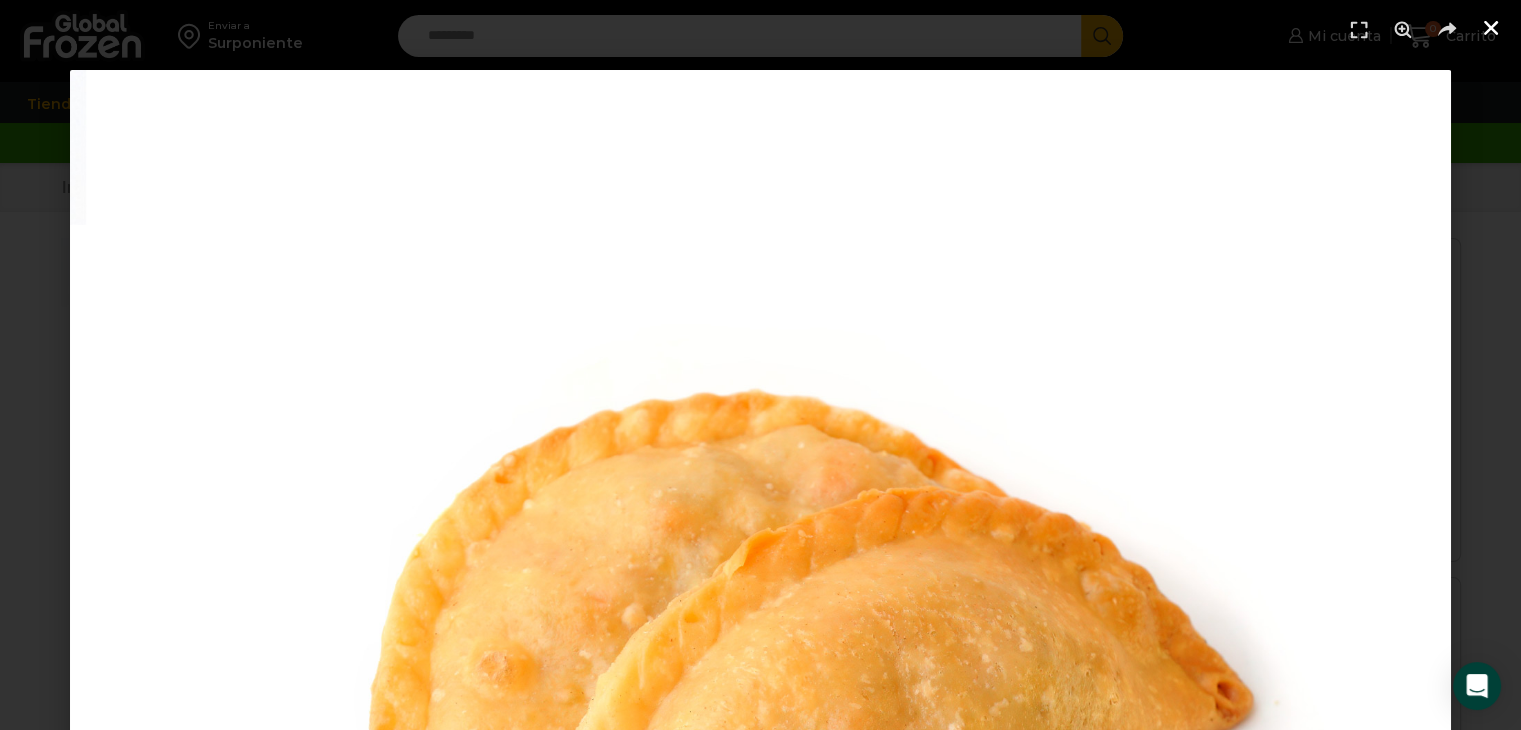 click 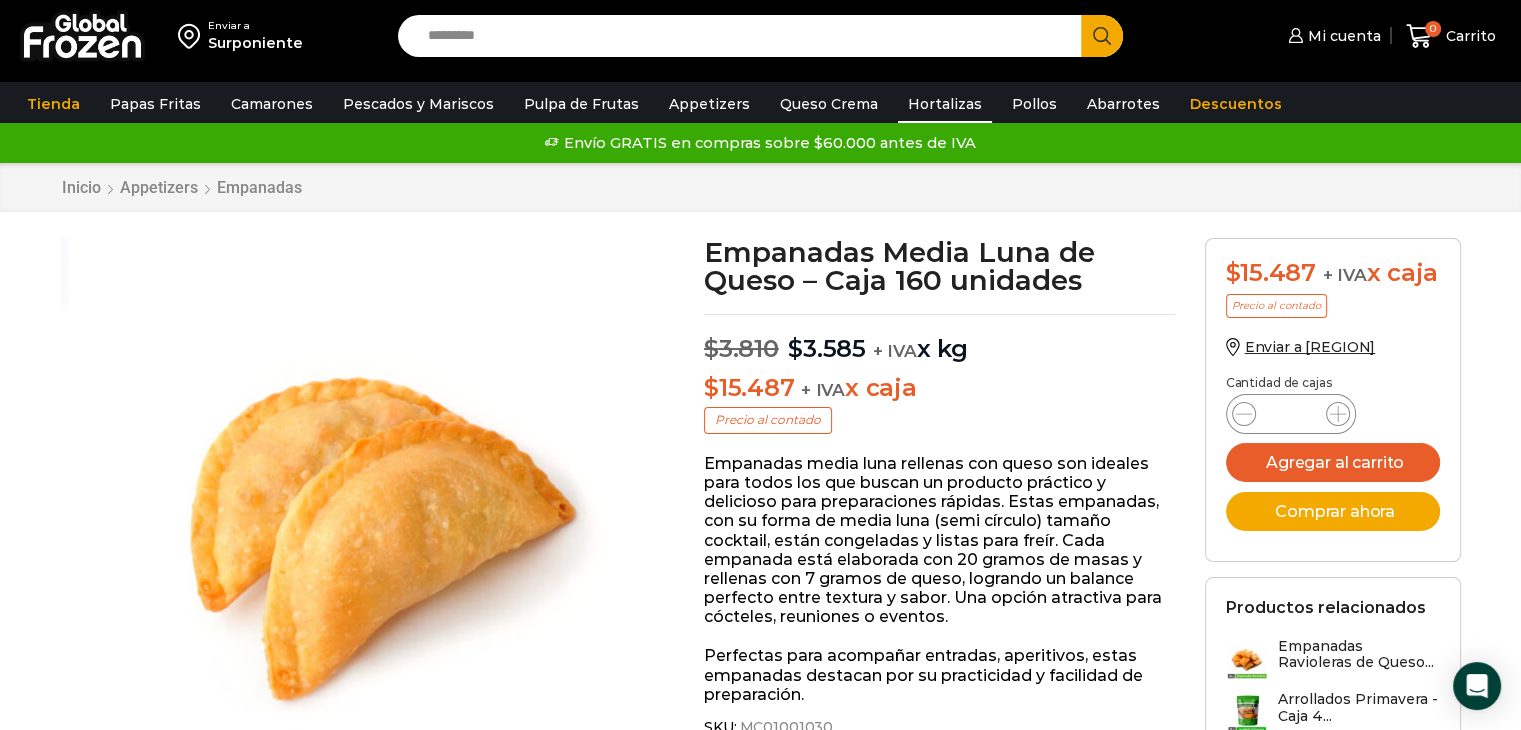 click on "Hortalizas" at bounding box center (945, 104) 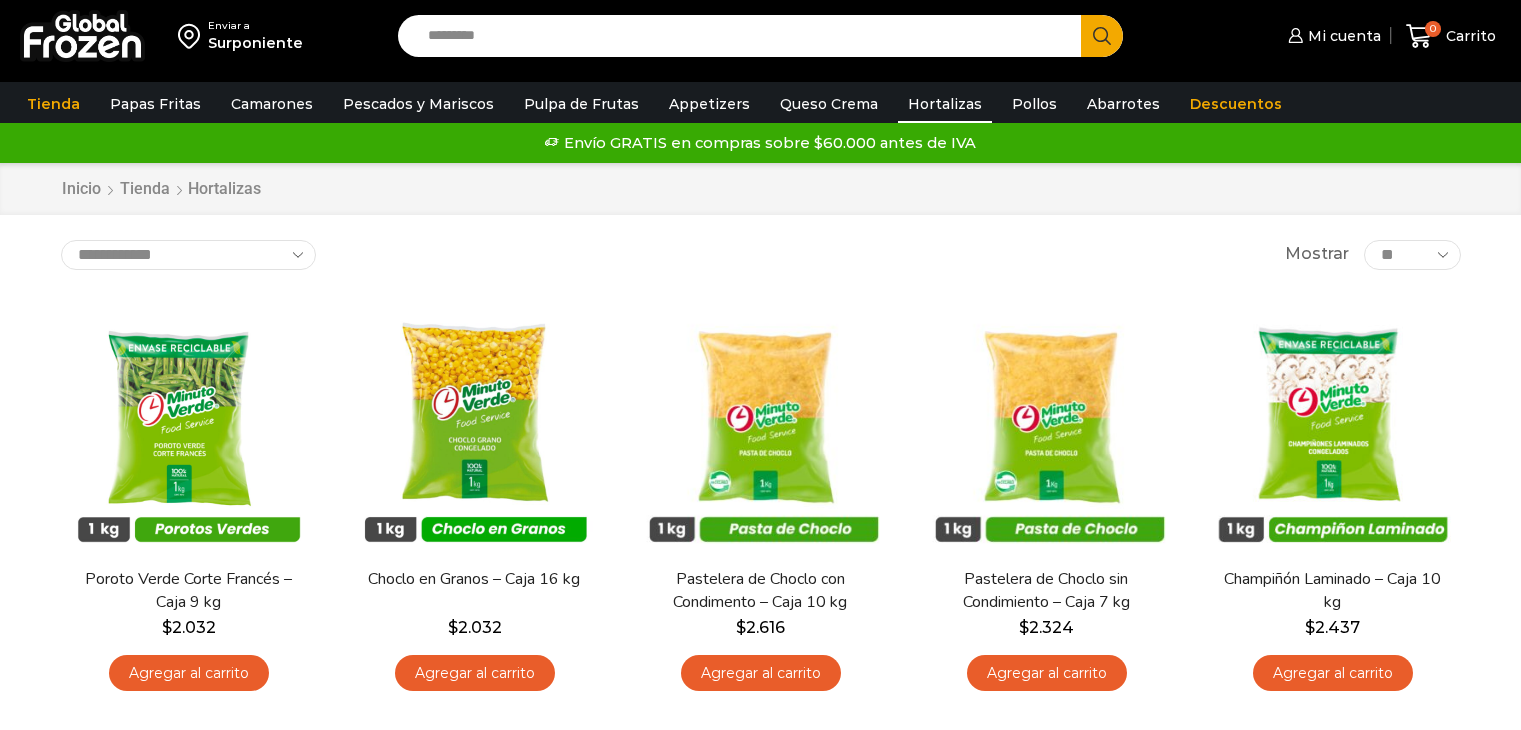 scroll, scrollTop: 0, scrollLeft: 0, axis: both 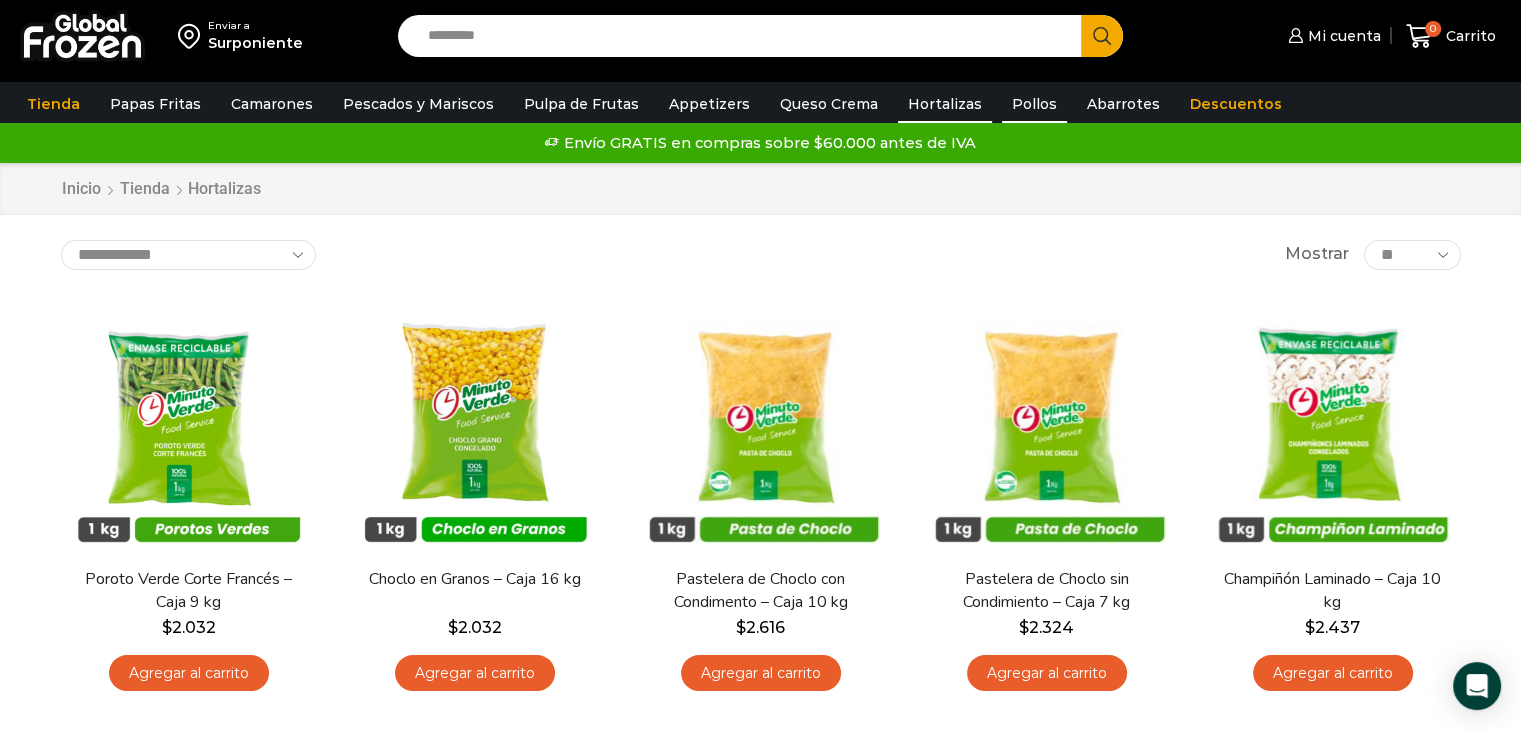 click on "Pollos" at bounding box center [1034, 104] 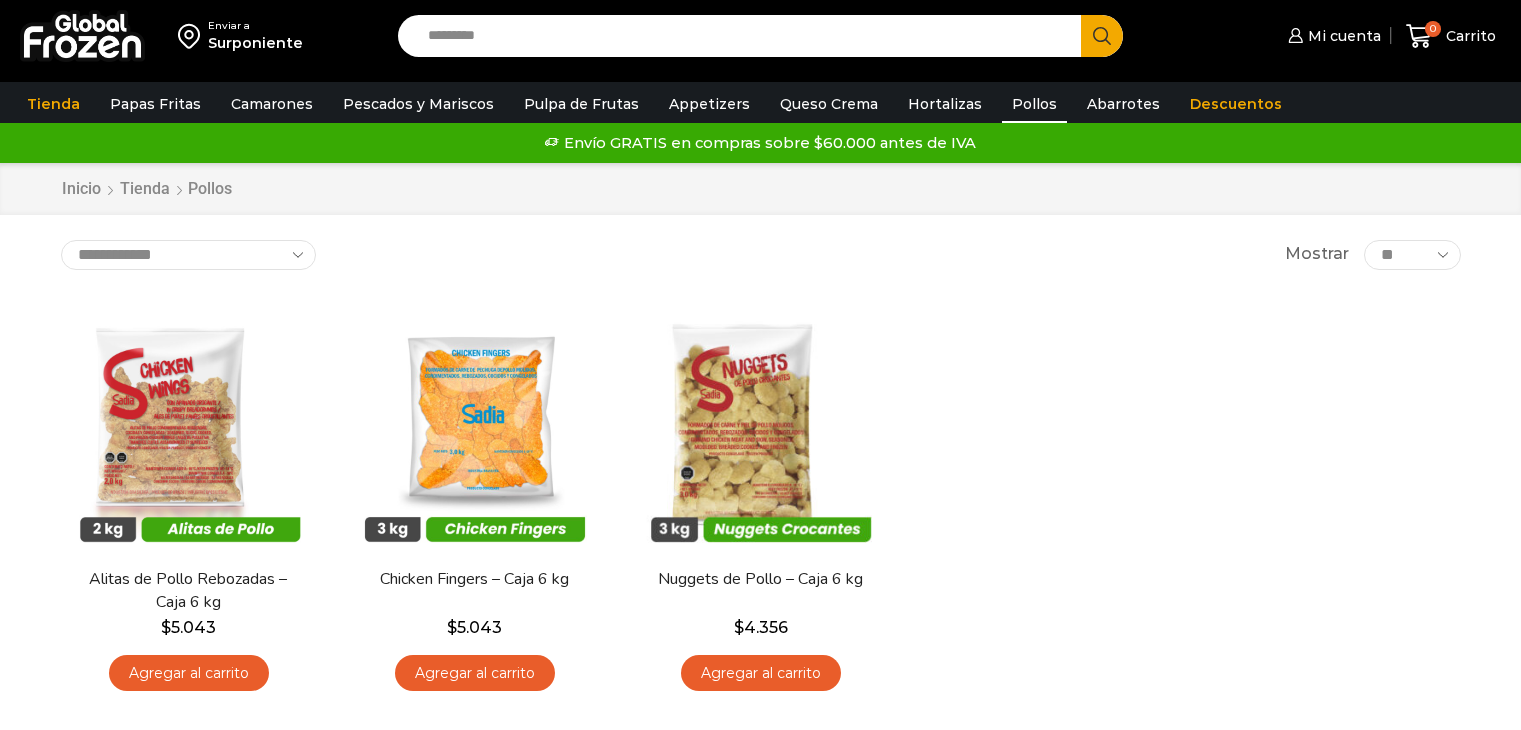 scroll, scrollTop: 0, scrollLeft: 0, axis: both 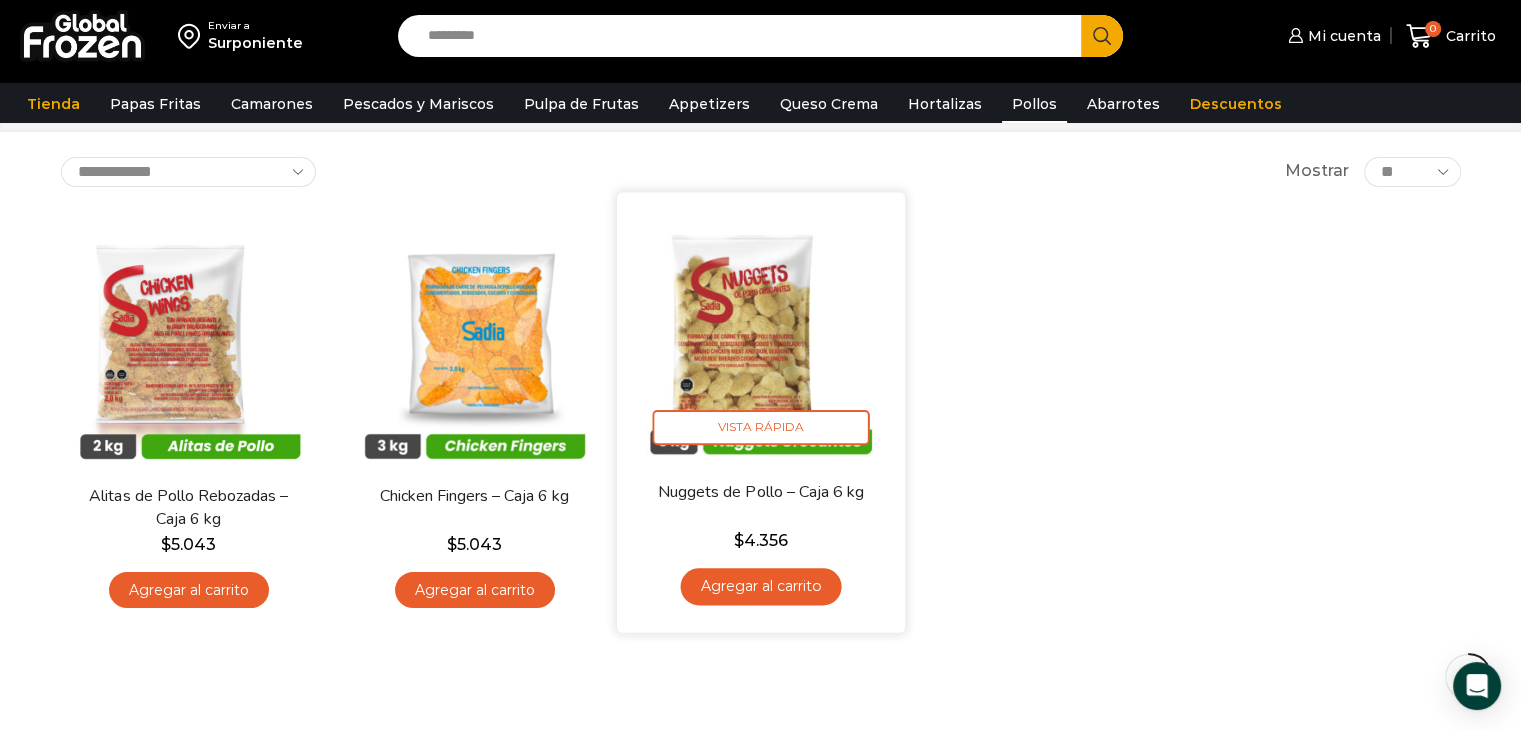 click at bounding box center [761, 336] 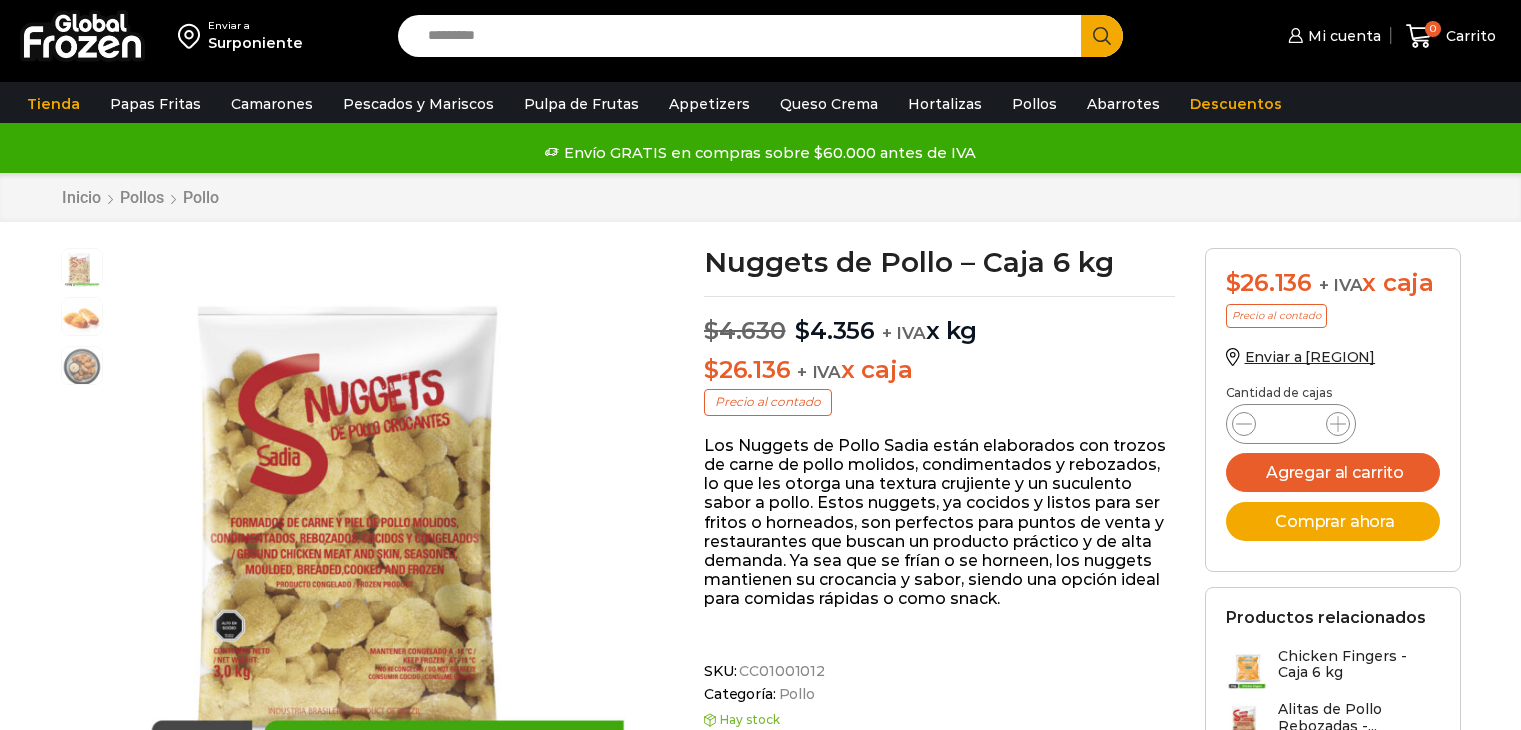scroll, scrollTop: 0, scrollLeft: 0, axis: both 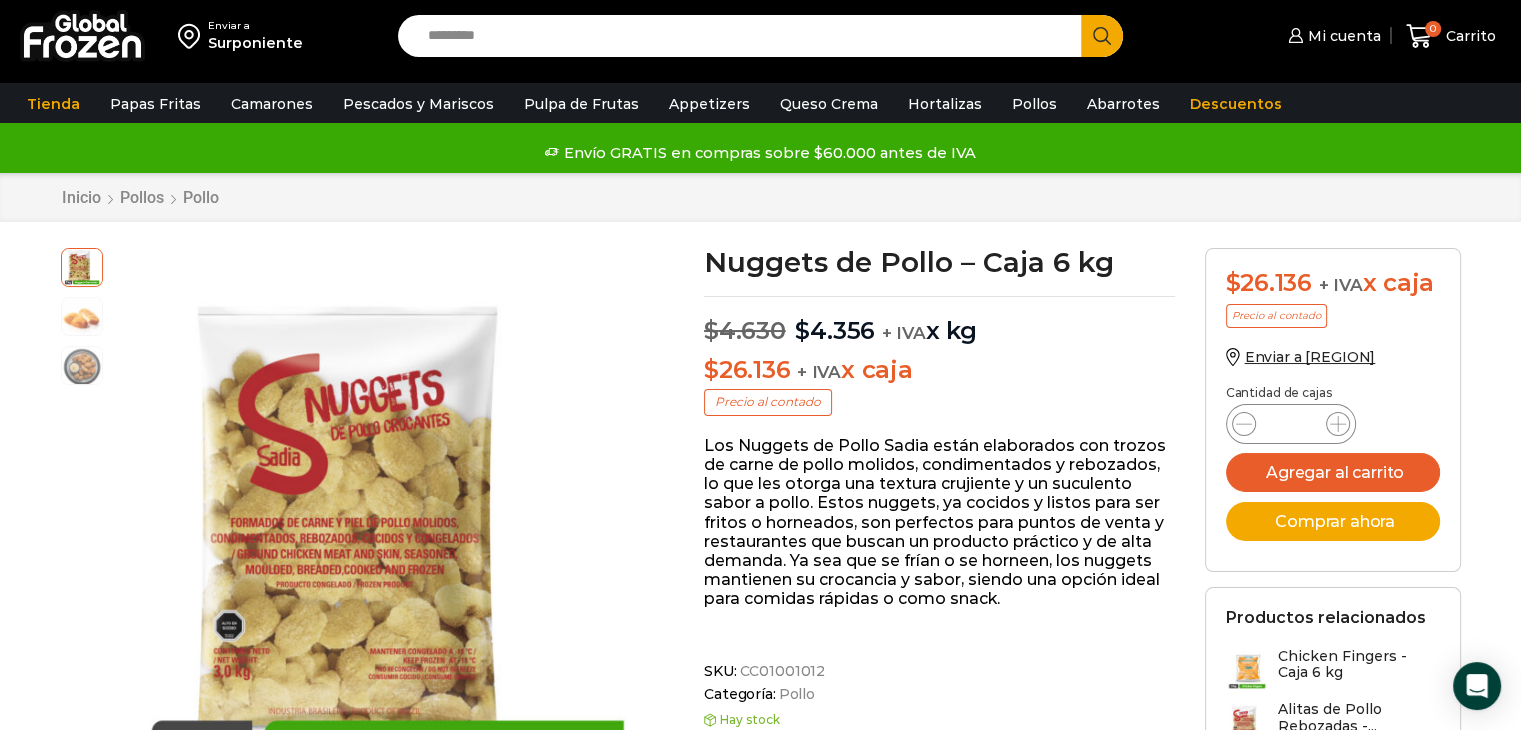 drag, startPoint x: 783, startPoint y: 327, endPoint x: 668, endPoint y: 327, distance: 115 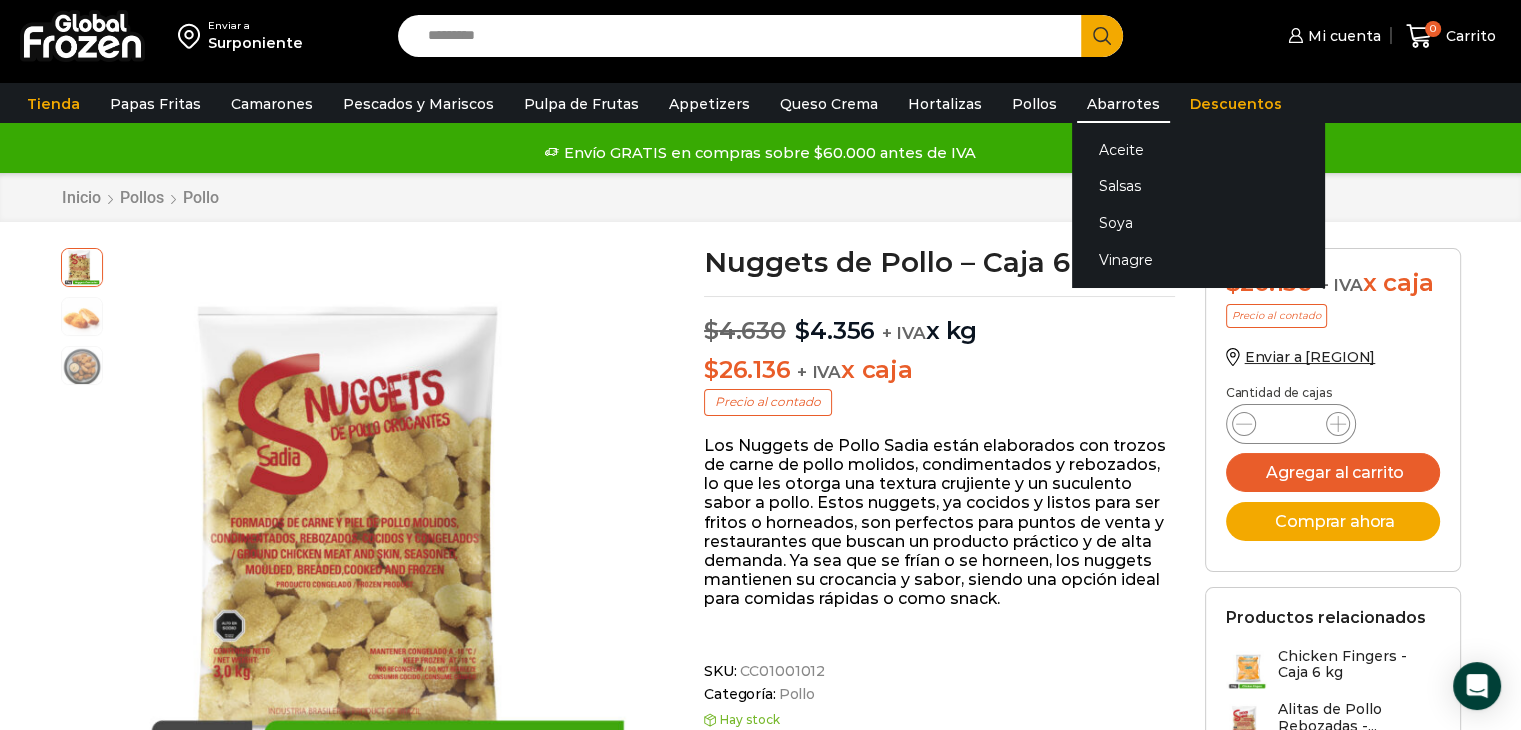 click on "Abarrotes" at bounding box center [1123, 104] 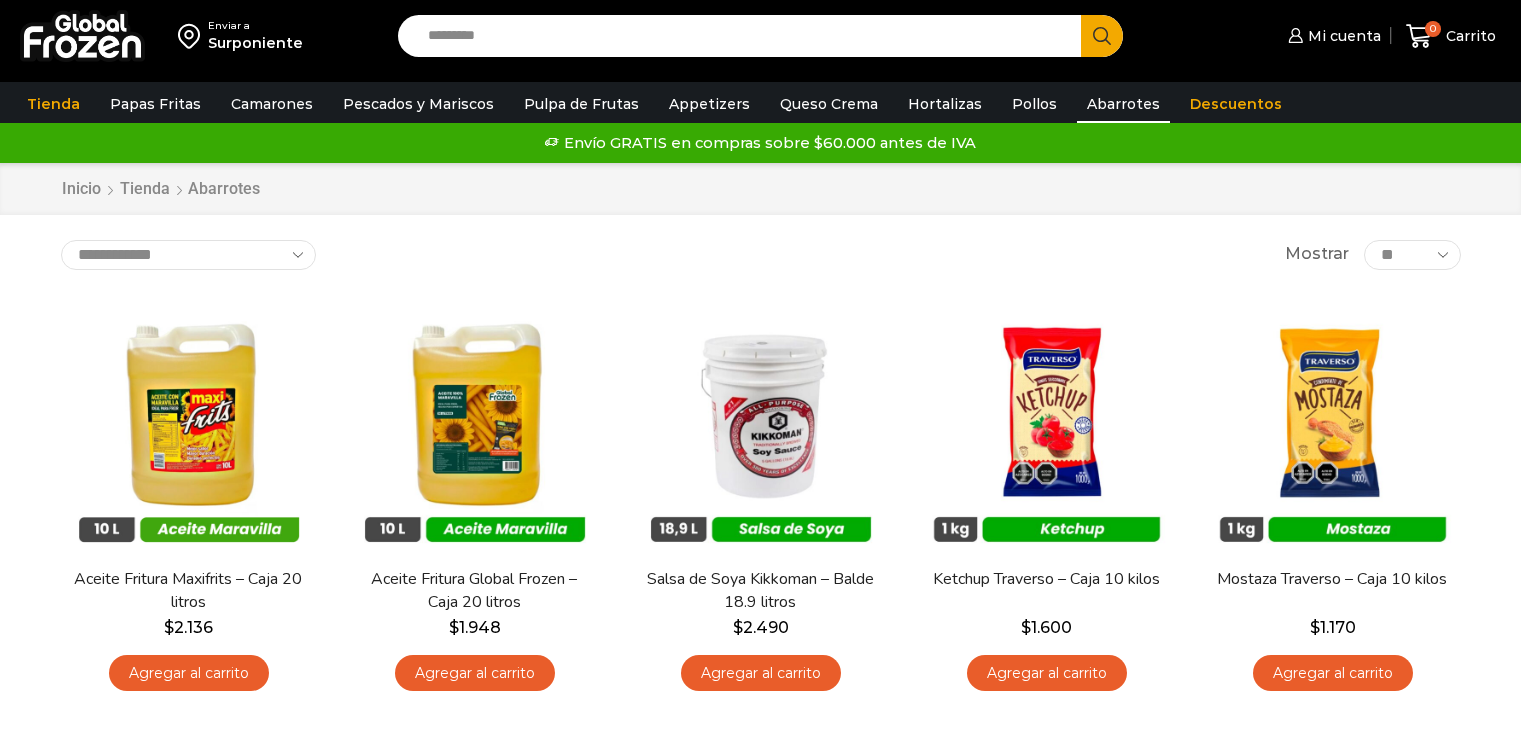 scroll, scrollTop: 0, scrollLeft: 0, axis: both 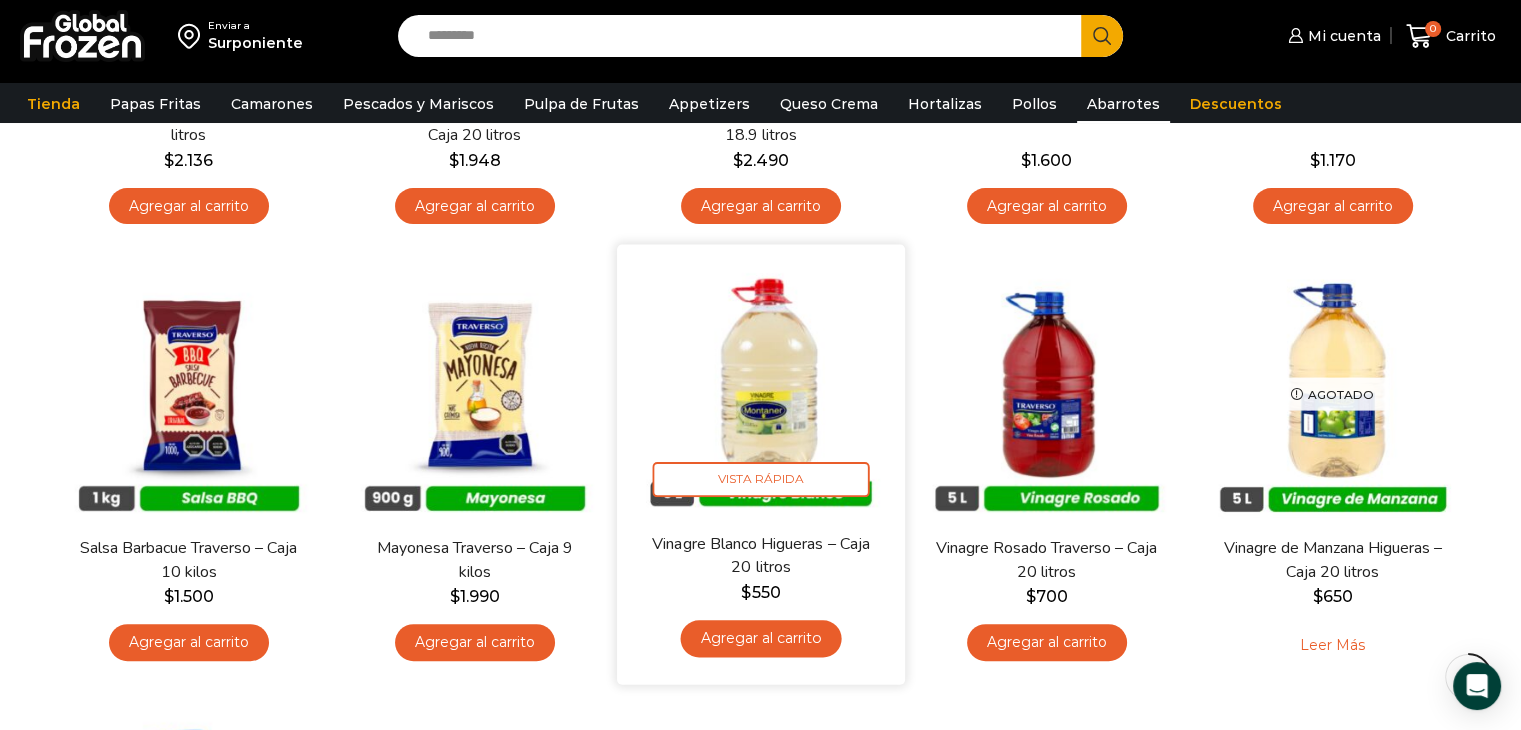 click at bounding box center [761, 389] 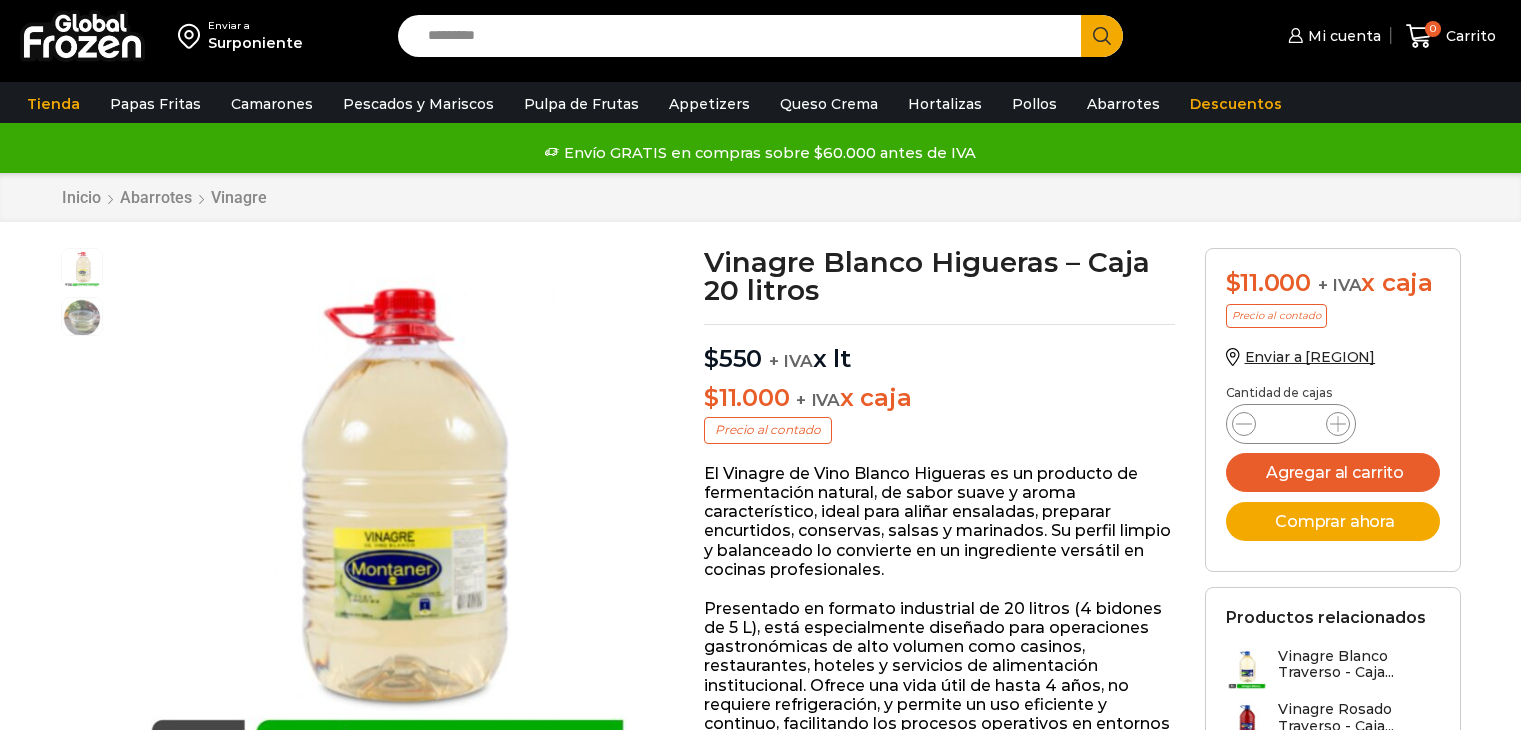 scroll, scrollTop: 0, scrollLeft: 0, axis: both 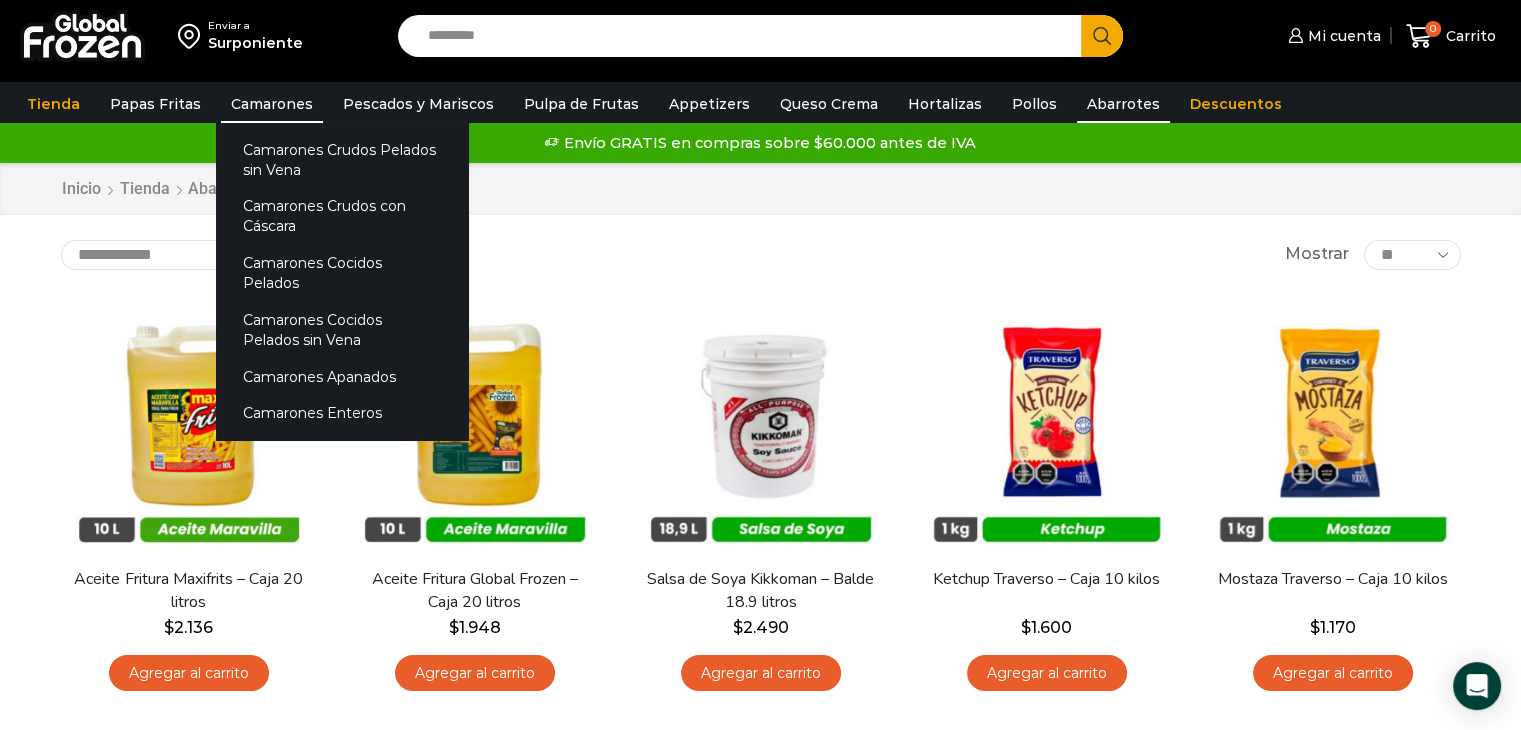 click on "Camarones" at bounding box center (272, 104) 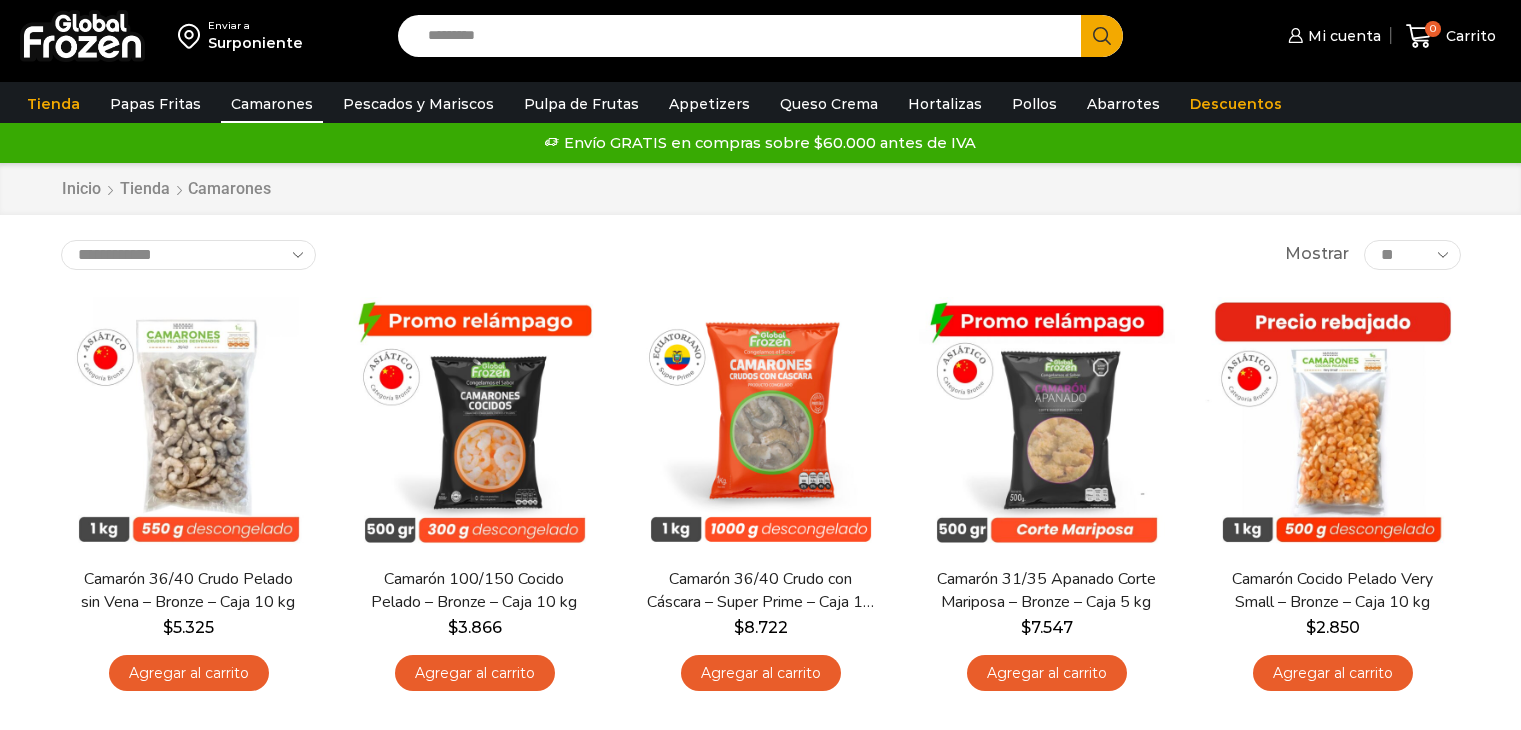 scroll, scrollTop: 0, scrollLeft: 0, axis: both 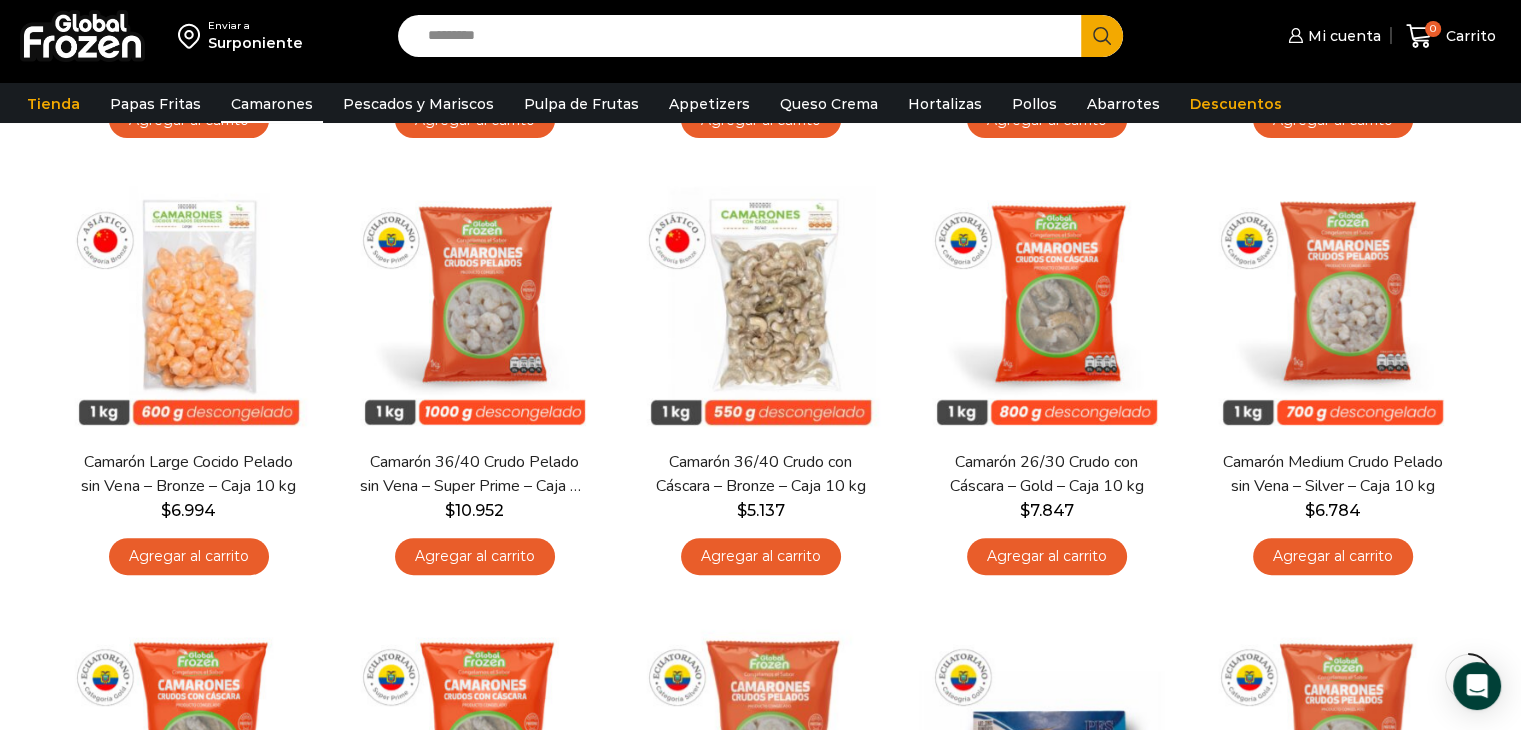drag, startPoint x: 1519, startPoint y: 269, endPoint x: 1528, endPoint y: 302, distance: 34.20526 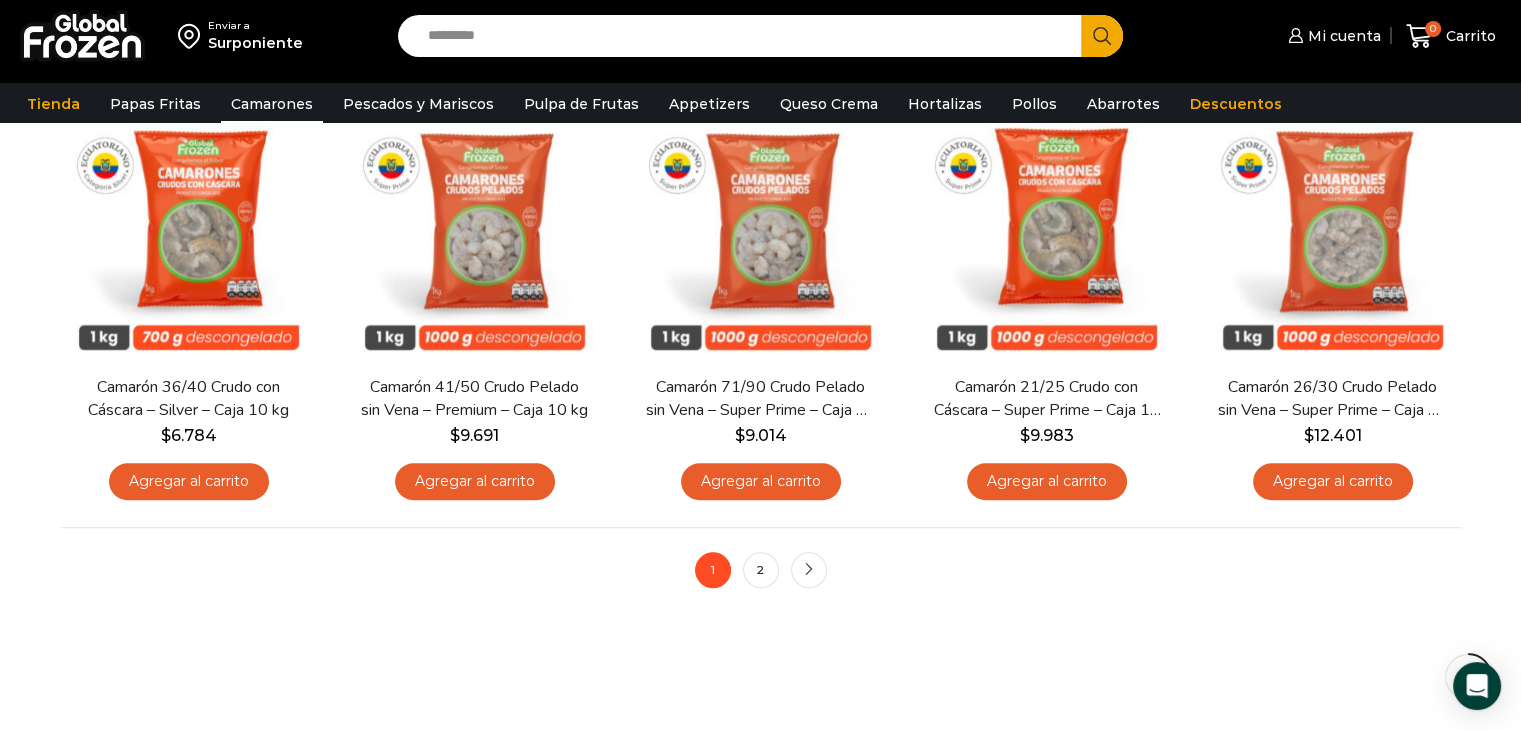 scroll, scrollTop: 0, scrollLeft: 0, axis: both 